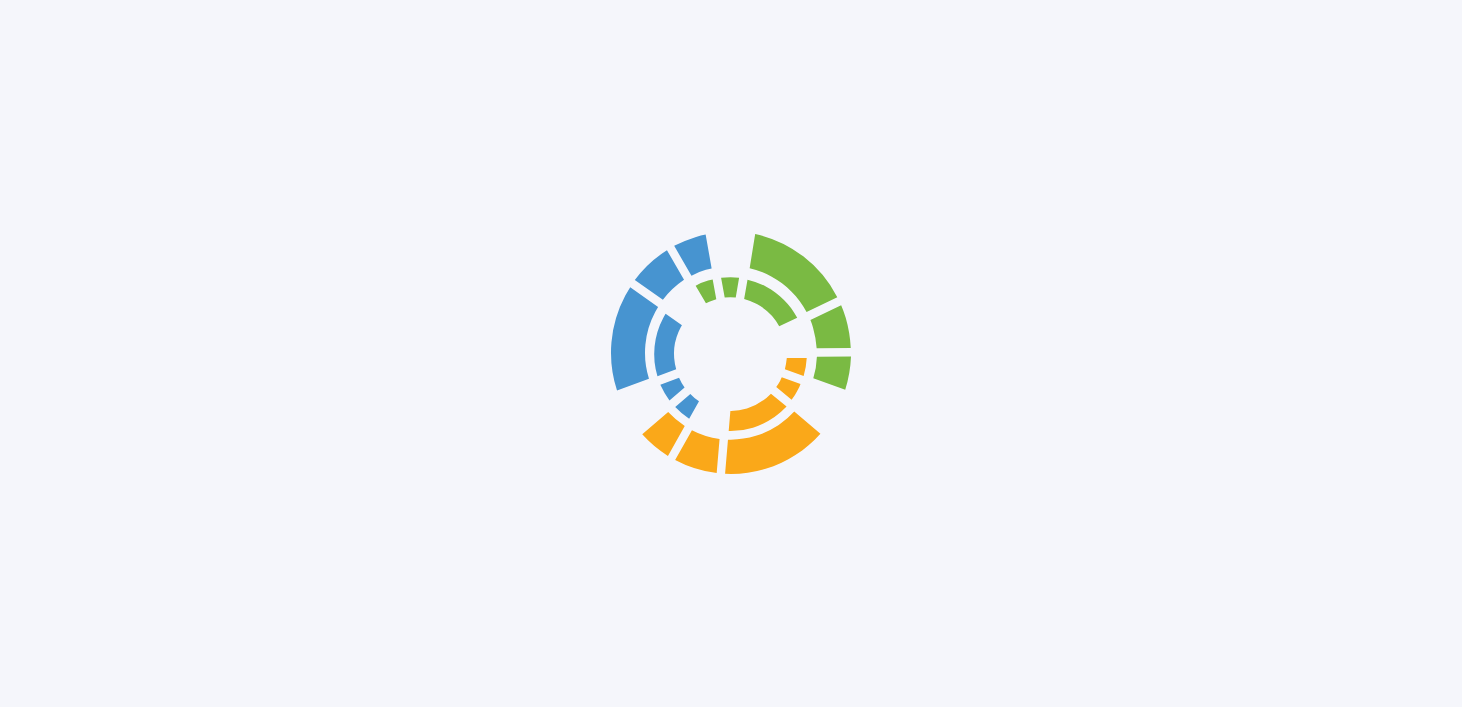 scroll, scrollTop: 0, scrollLeft: 0, axis: both 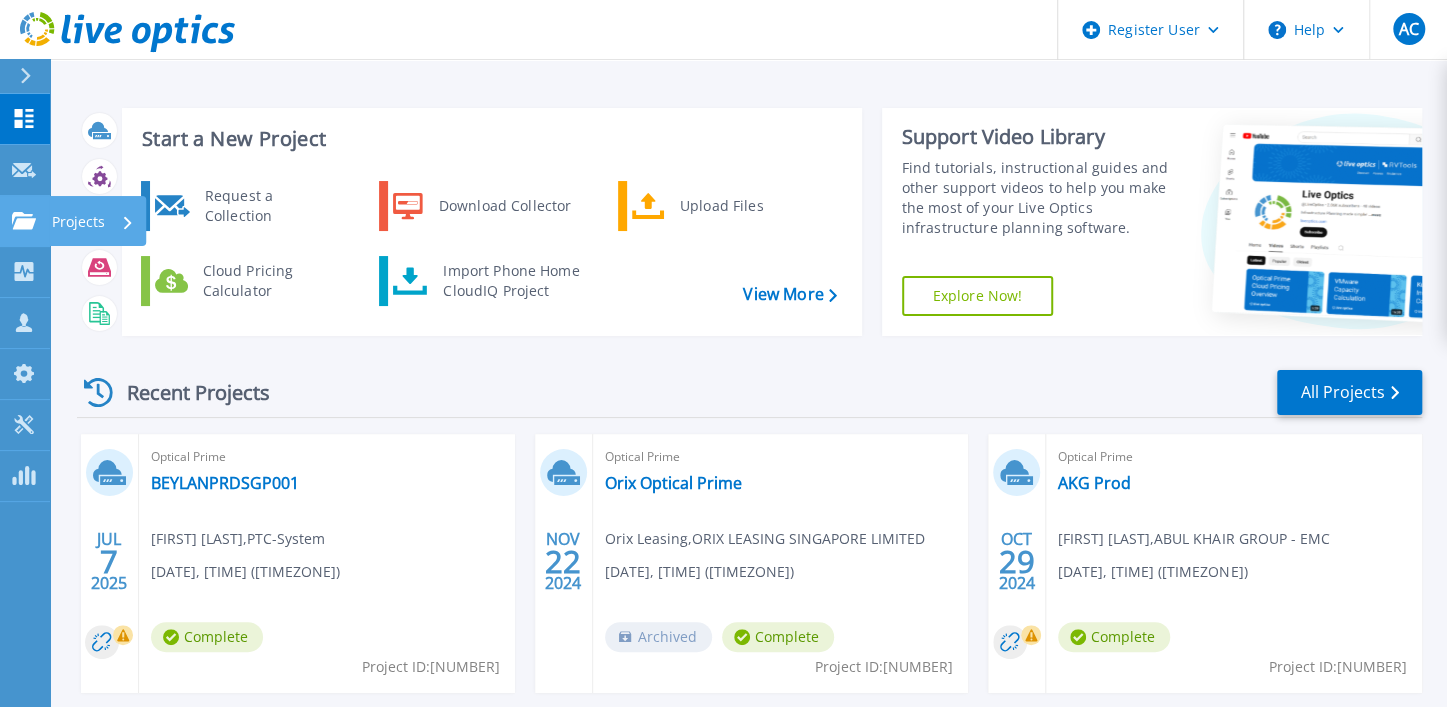 click 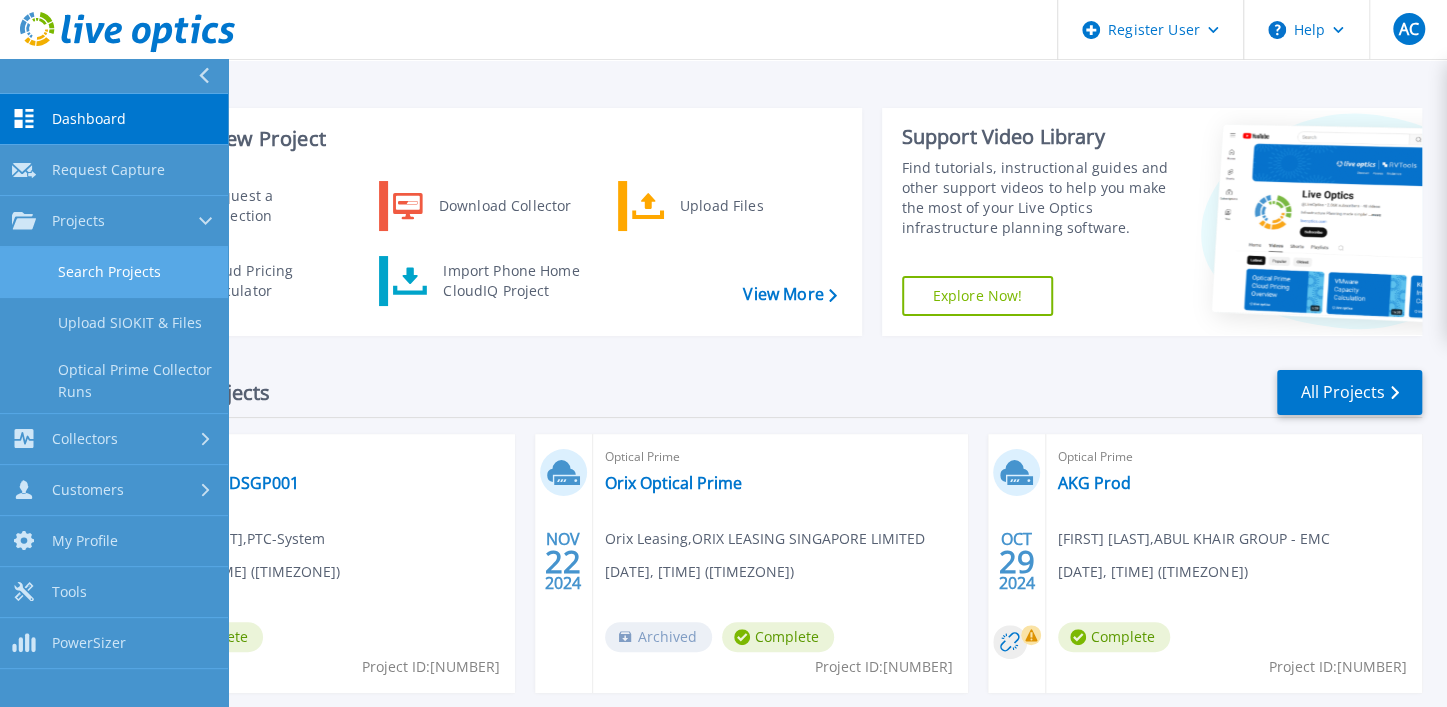 click on "Search Projects" at bounding box center [114, 272] 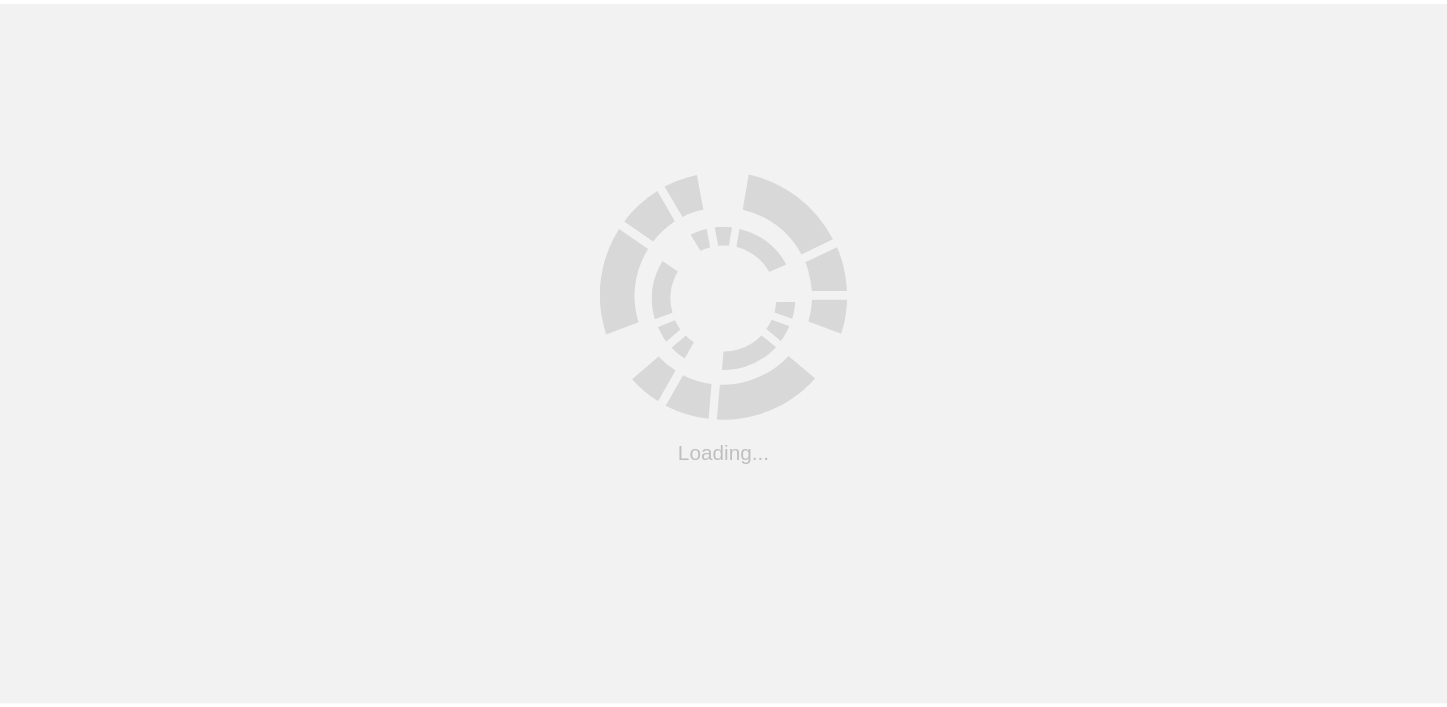 scroll, scrollTop: 0, scrollLeft: 0, axis: both 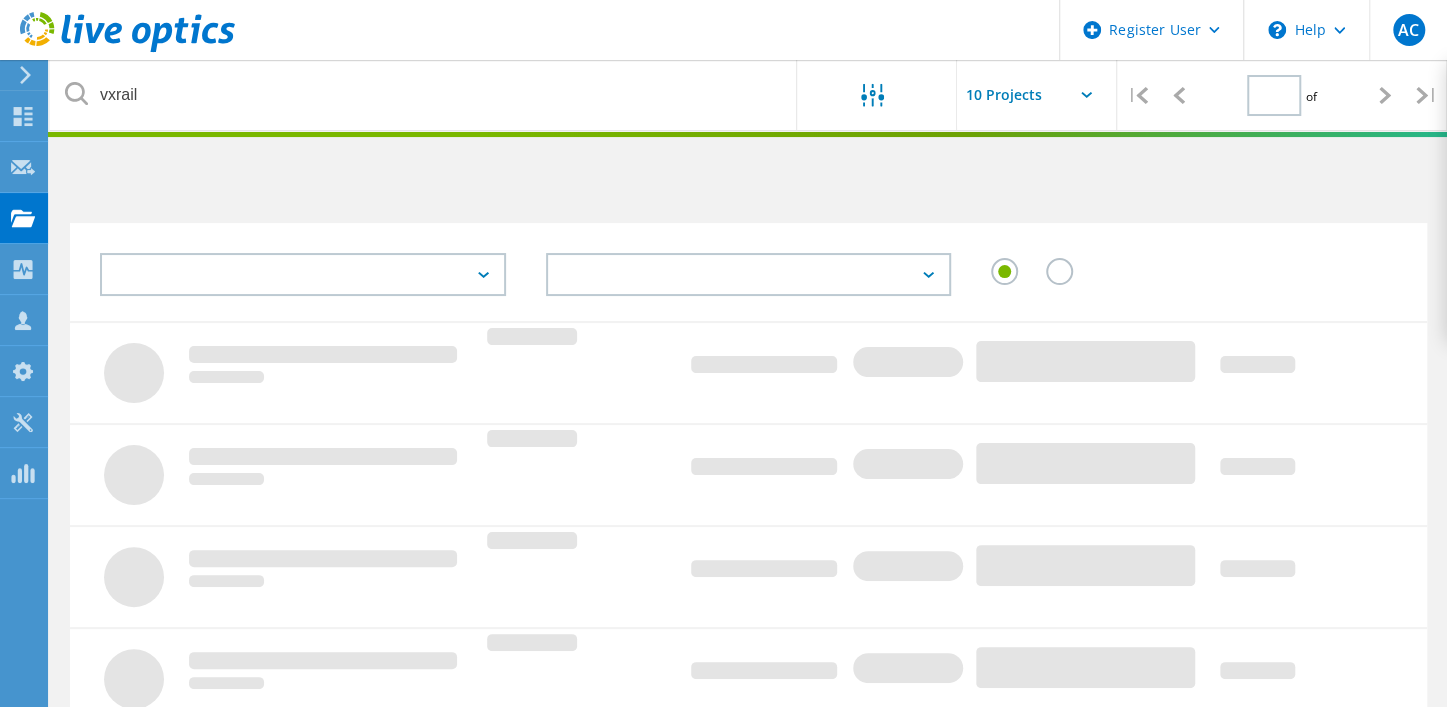 type on "1" 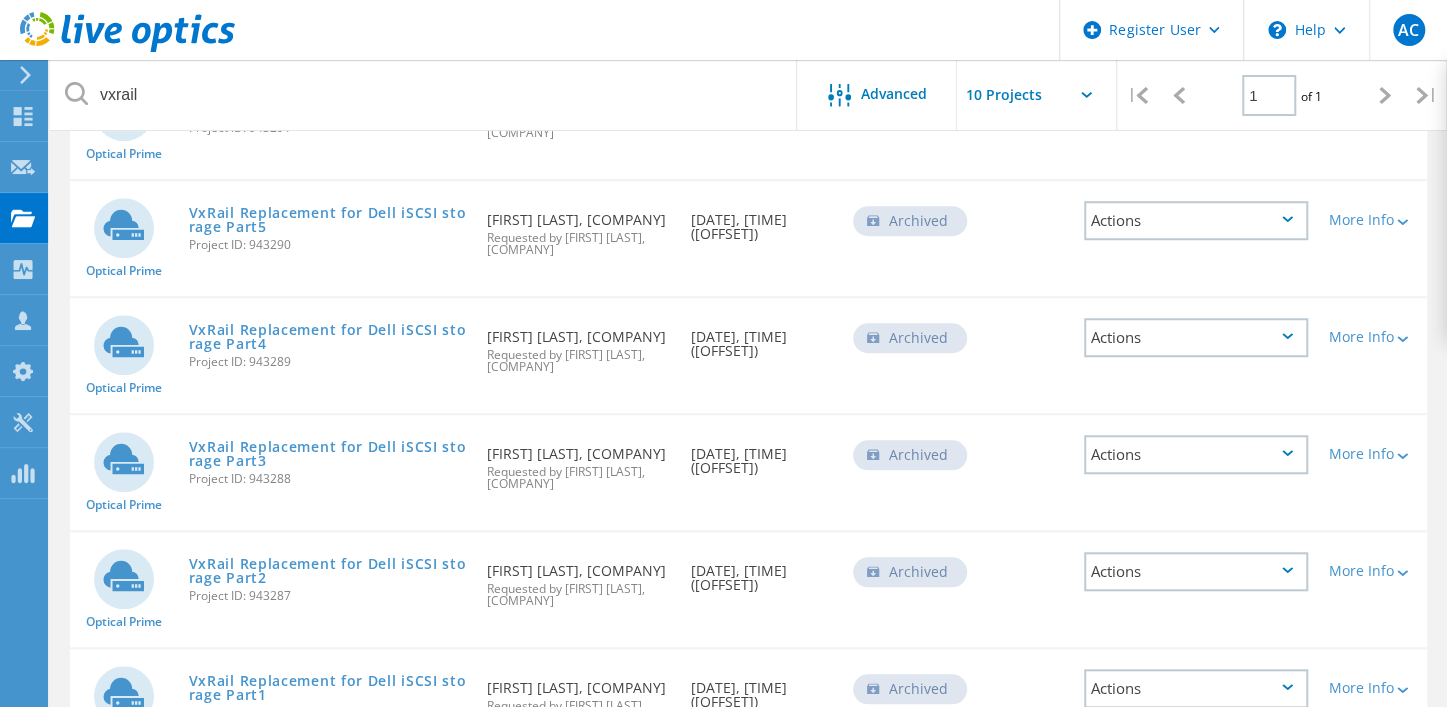 scroll, scrollTop: 829, scrollLeft: 0, axis: vertical 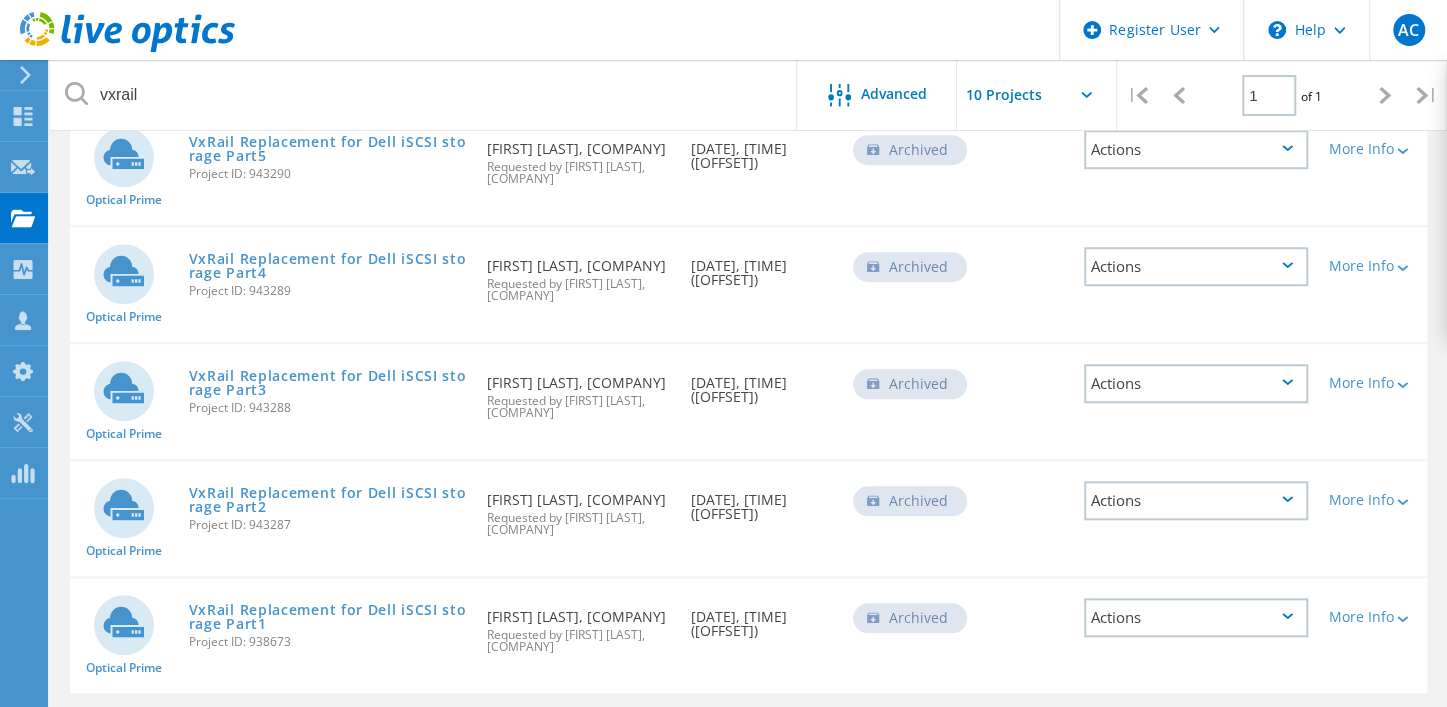 click 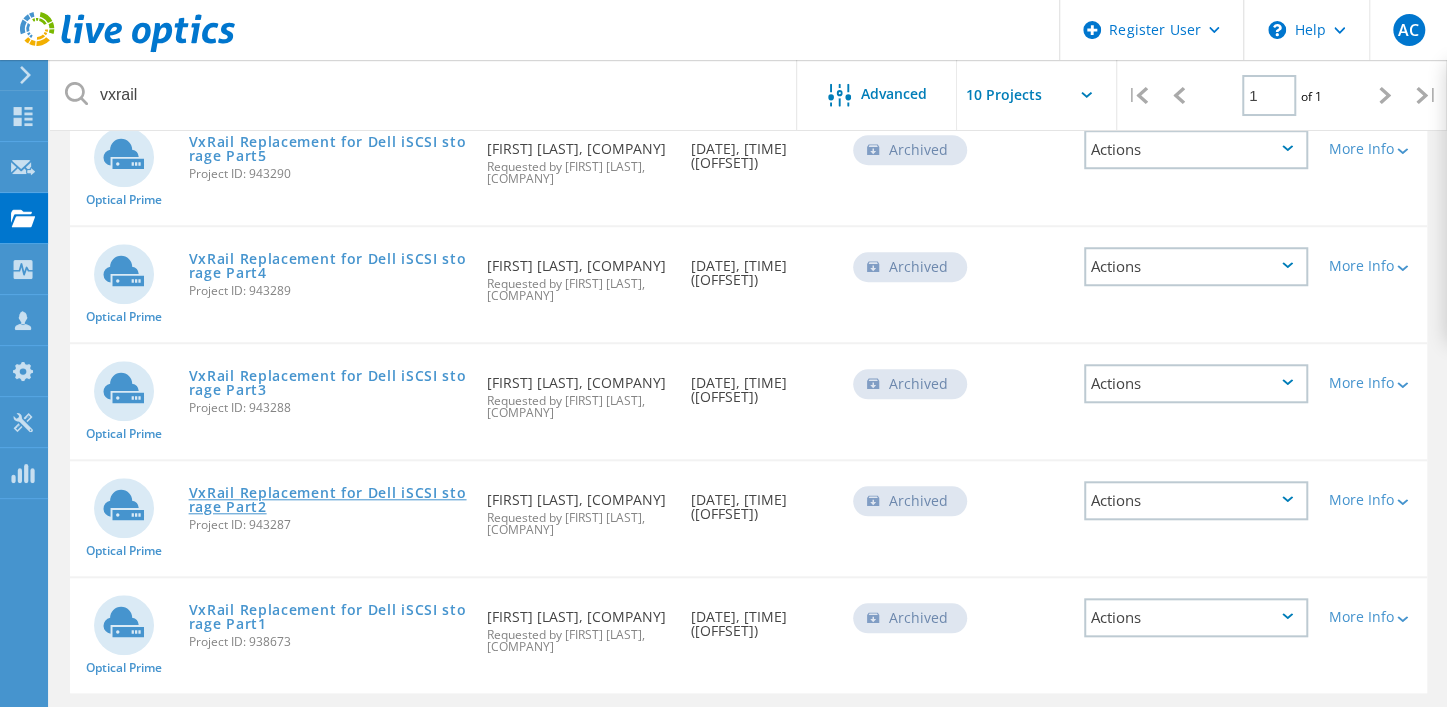 click on "VxRail Replacement for Dell iSCSI storage Part2" 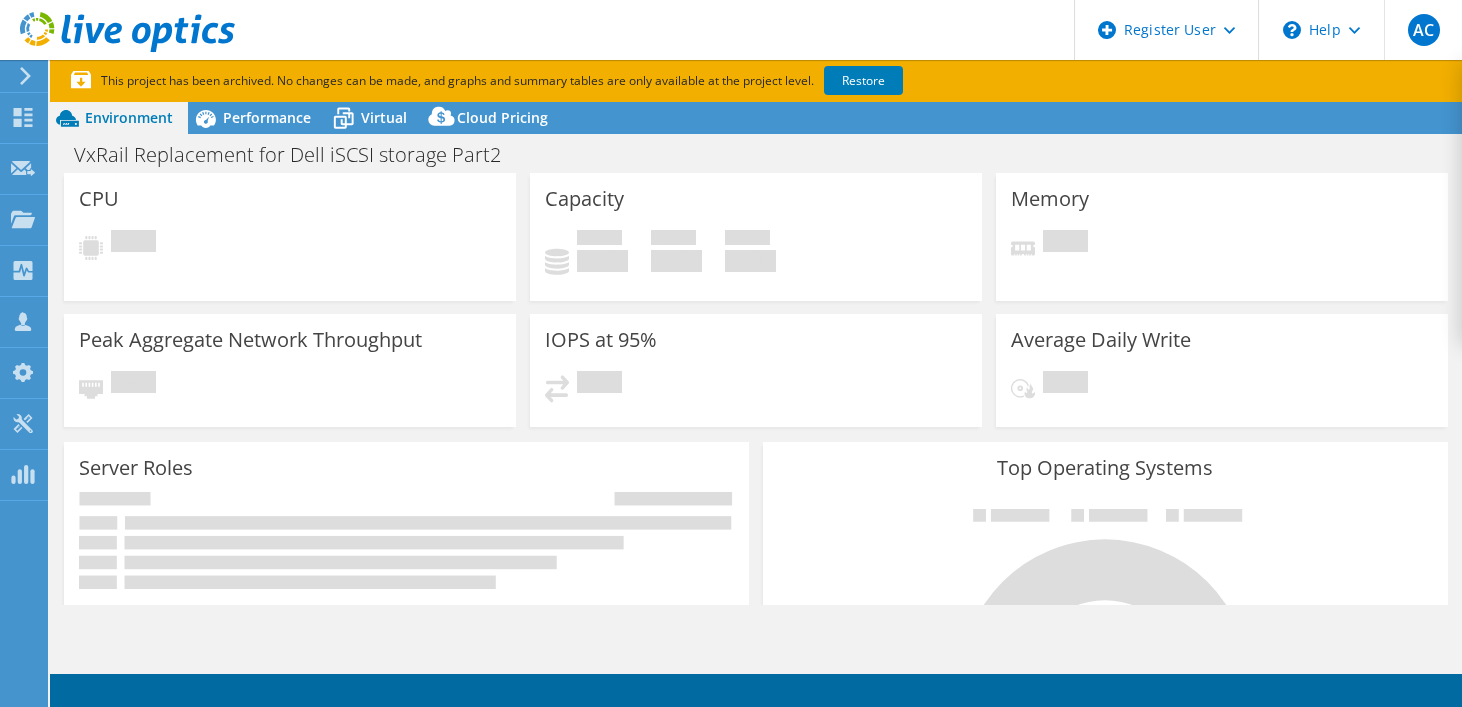 scroll, scrollTop: 0, scrollLeft: 0, axis: both 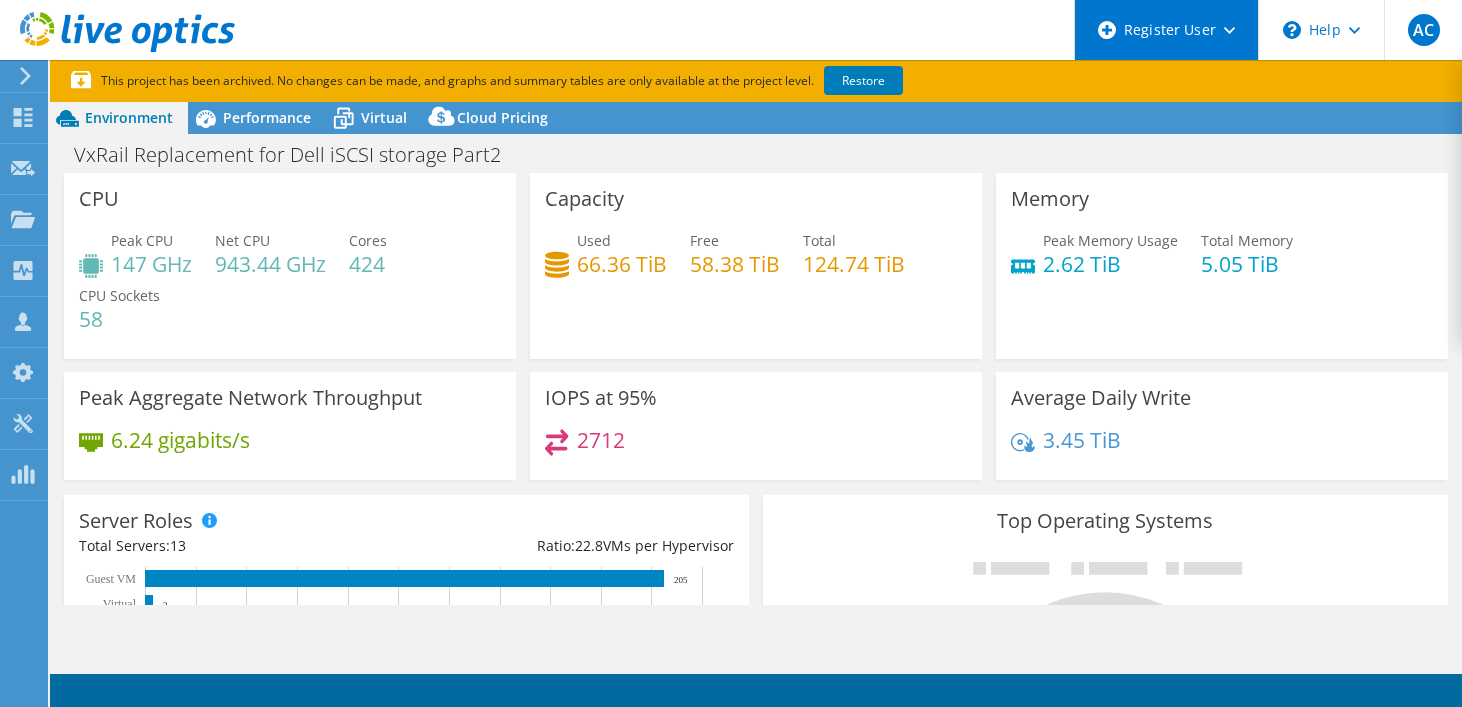 click on "Register User" at bounding box center [1166, 30] 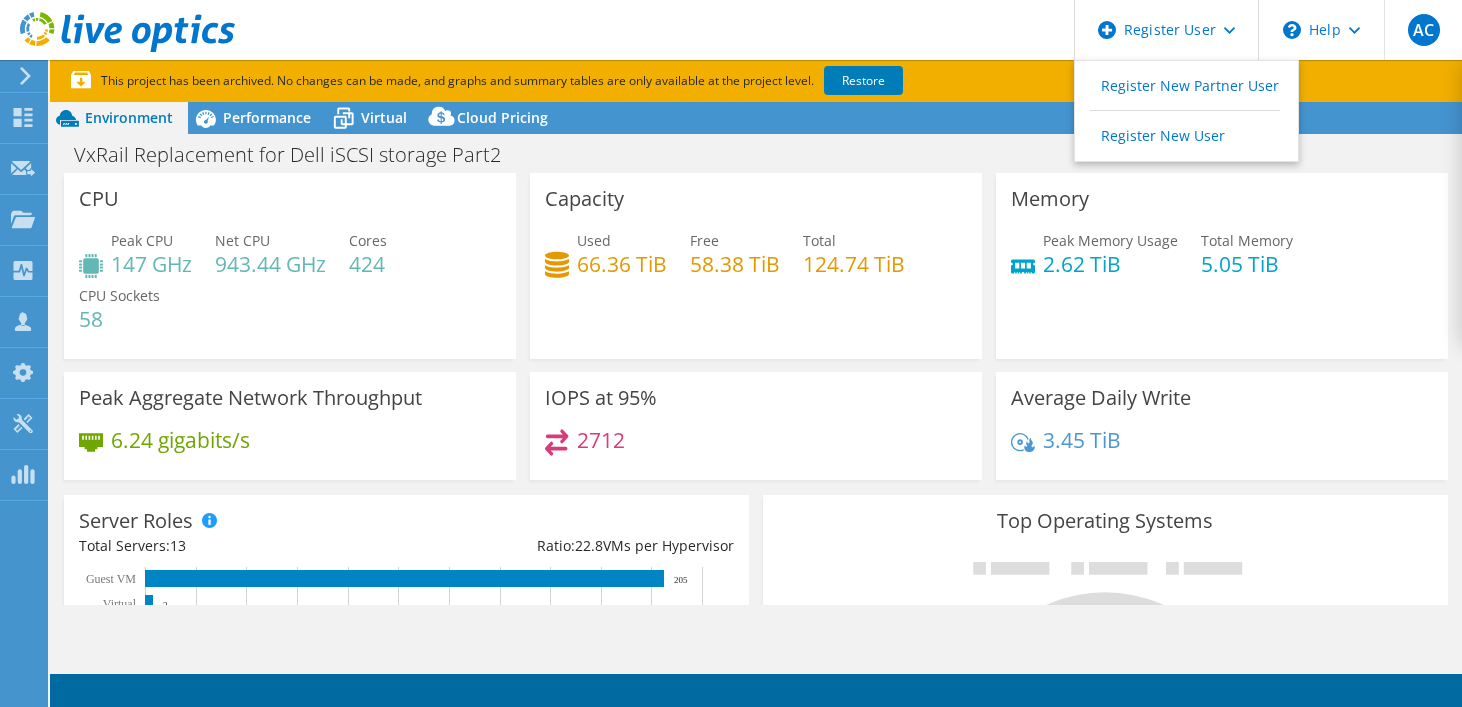 click on "AC
Dell User
Antoni Chang
Antoni.Chang@dell.com
Dell
My Profile
Log Out
\n
Help
Explore Helpful Articles
Contact Support" at bounding box center [731, 30] 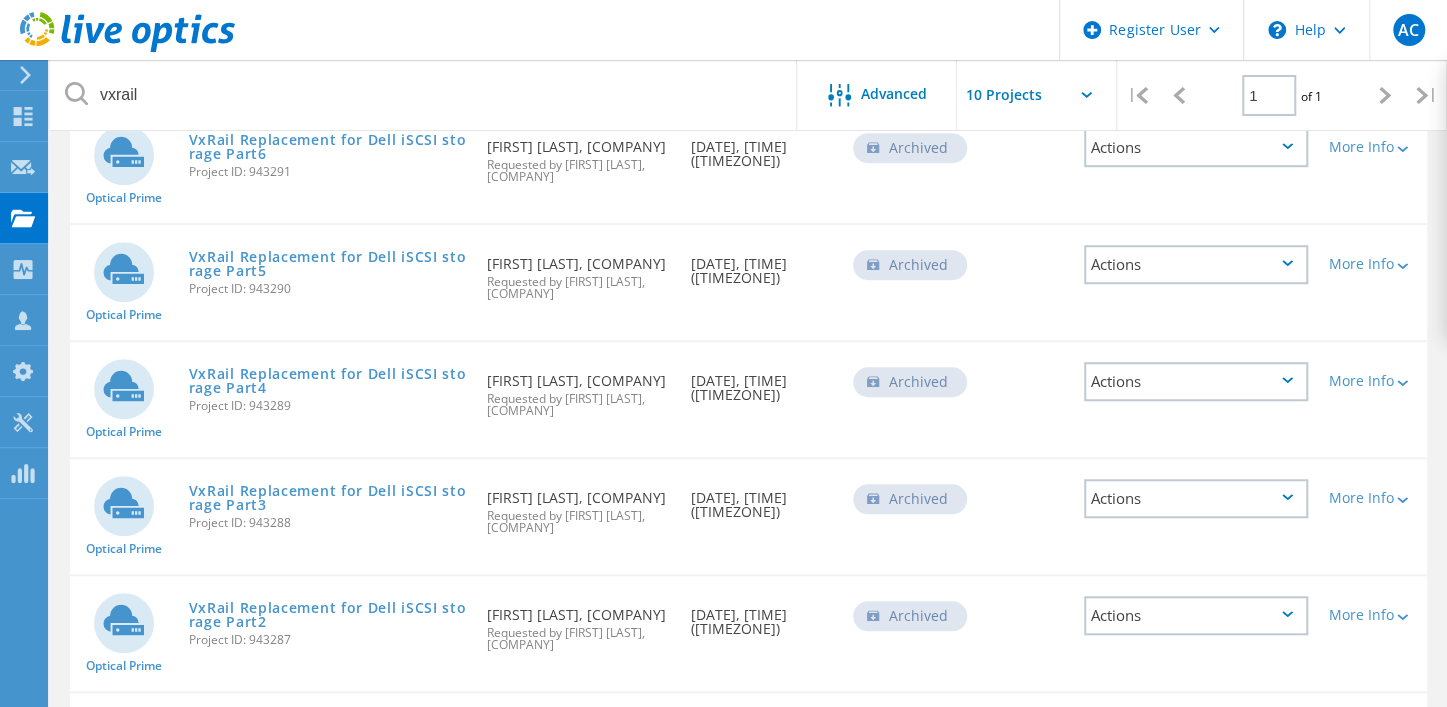 scroll, scrollTop: 0, scrollLeft: 0, axis: both 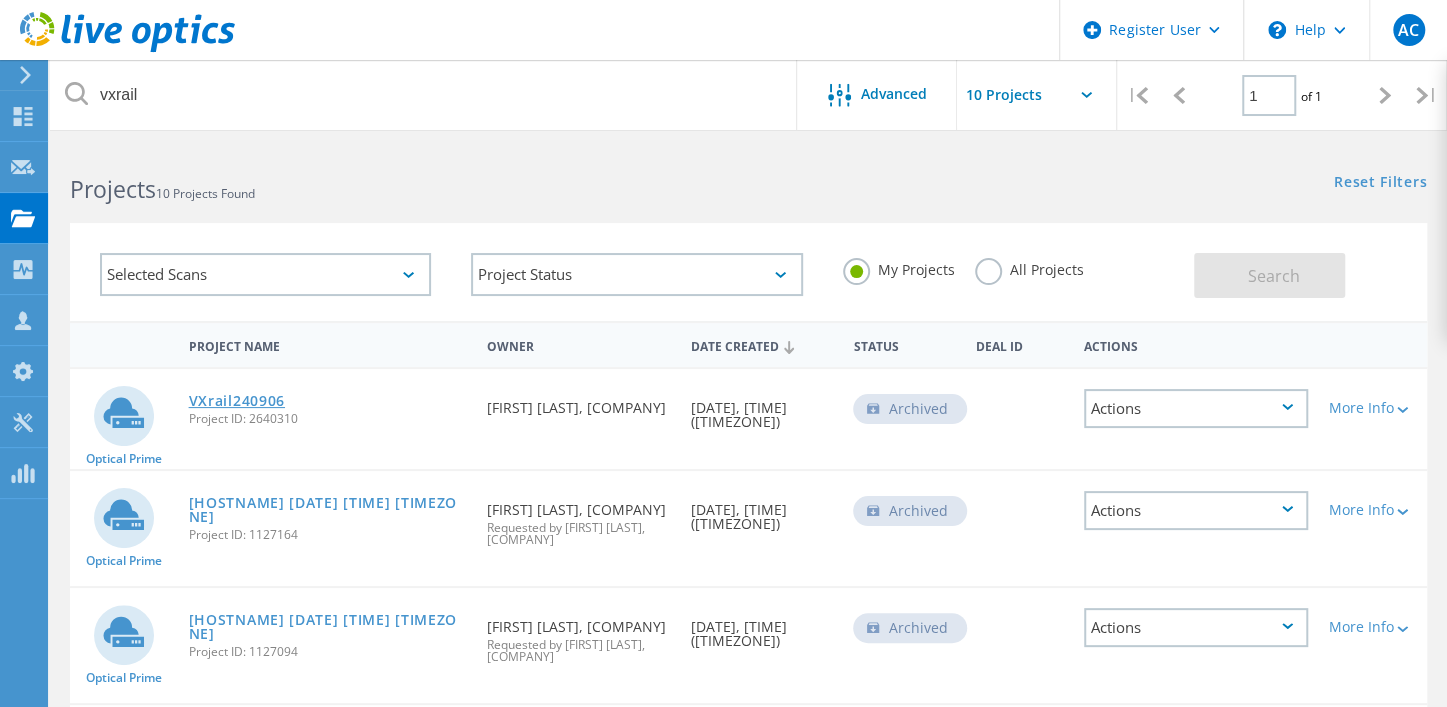 click on "VXrail240906" 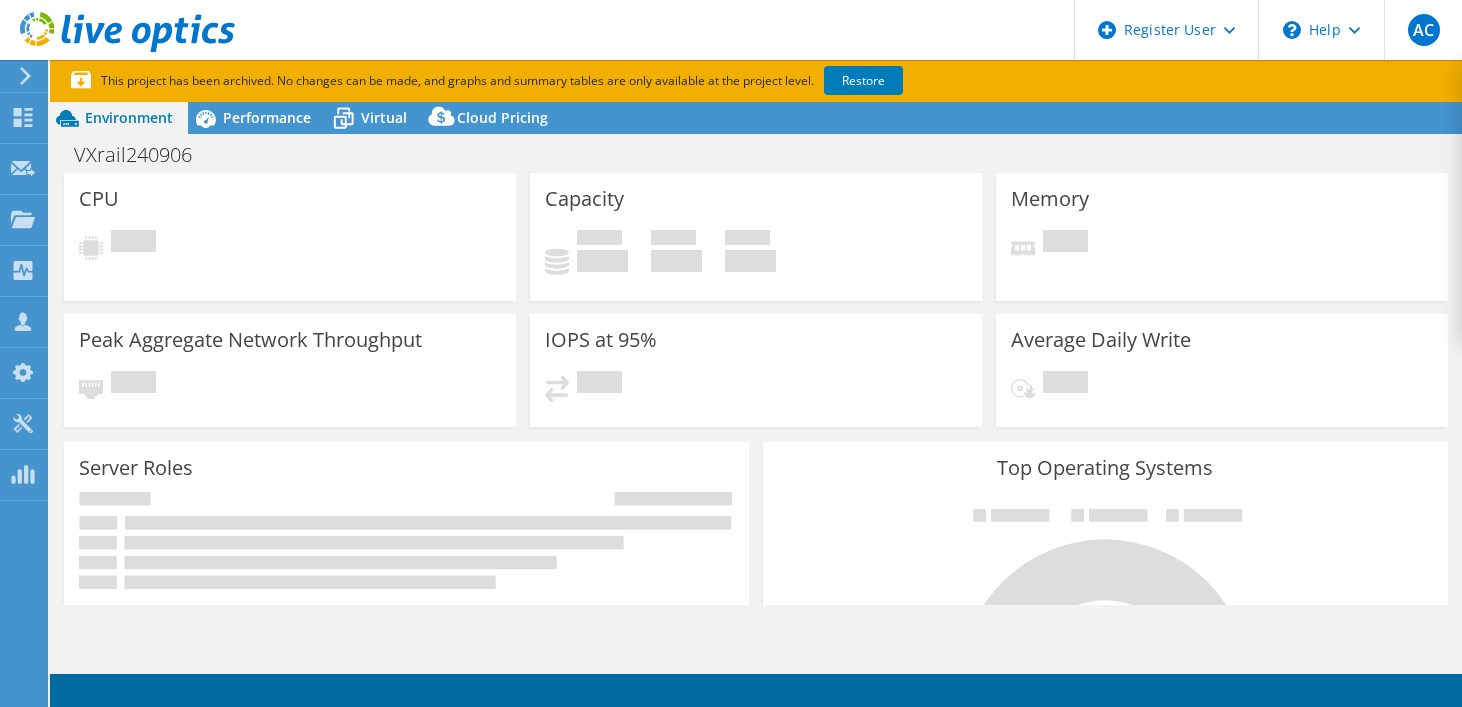 scroll, scrollTop: 0, scrollLeft: 0, axis: both 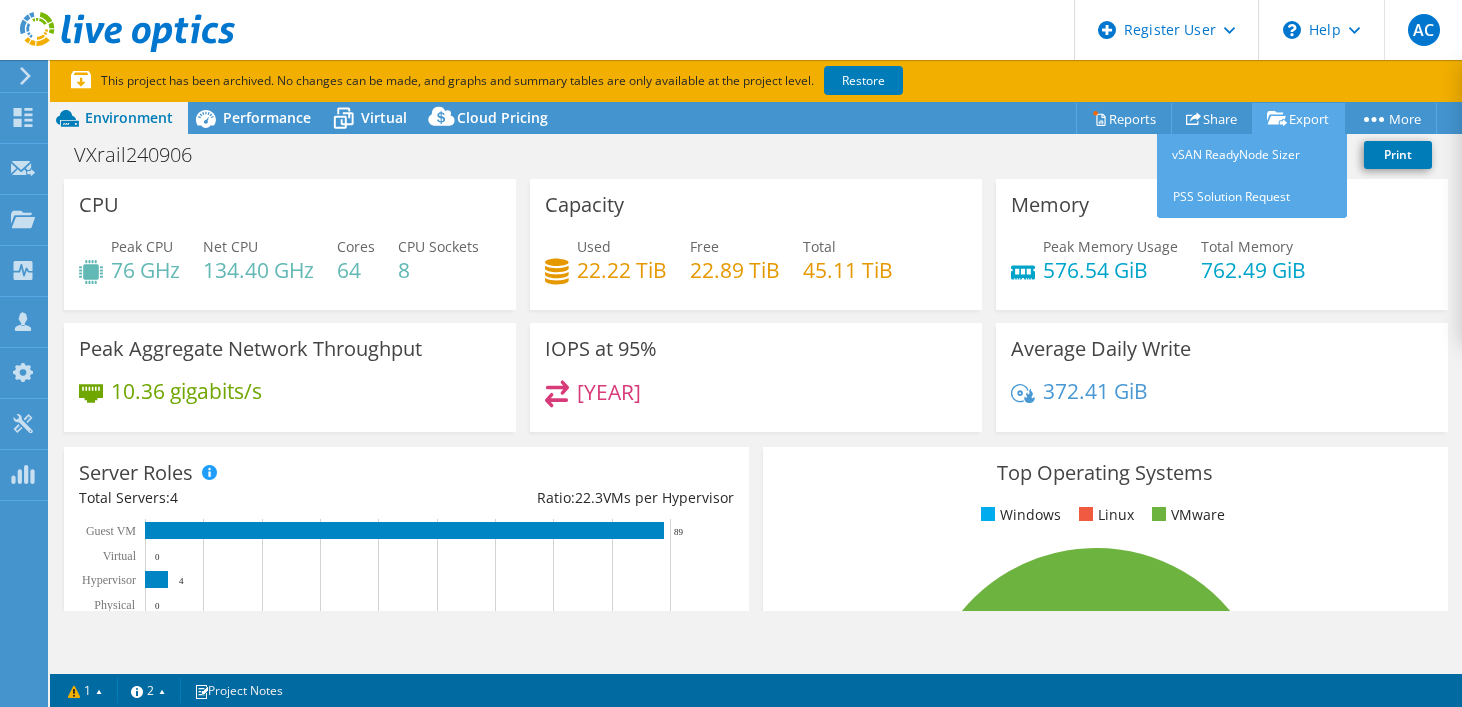 click on "Export" at bounding box center (1298, 118) 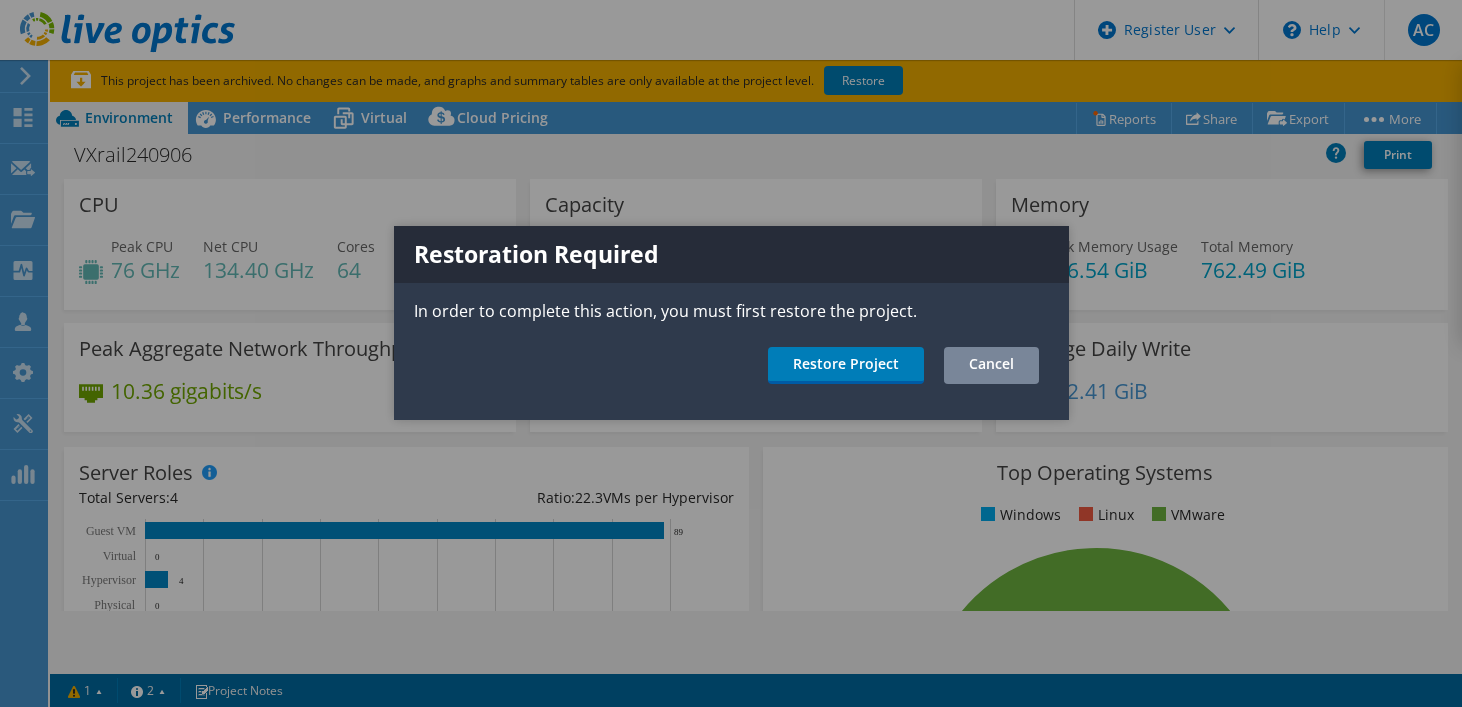 click on "Cancel" at bounding box center [991, 365] 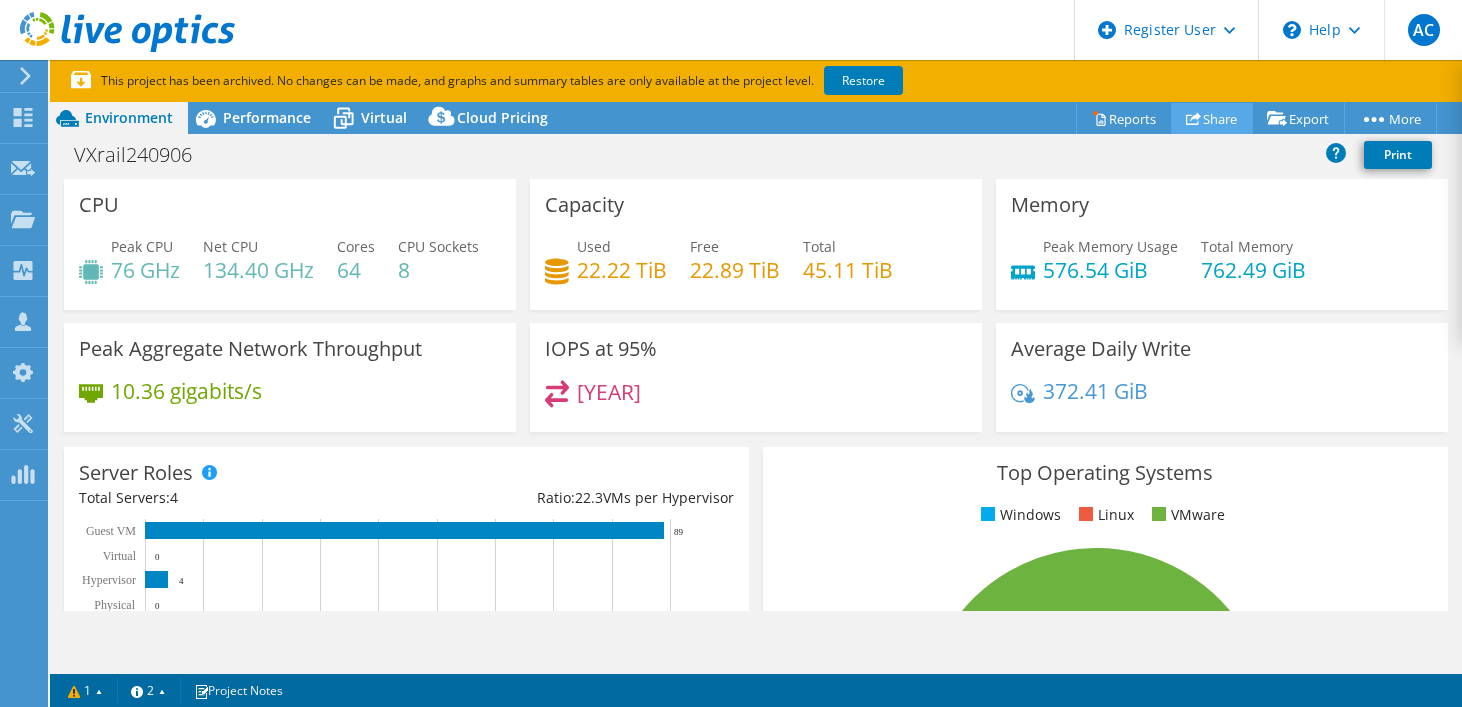 click 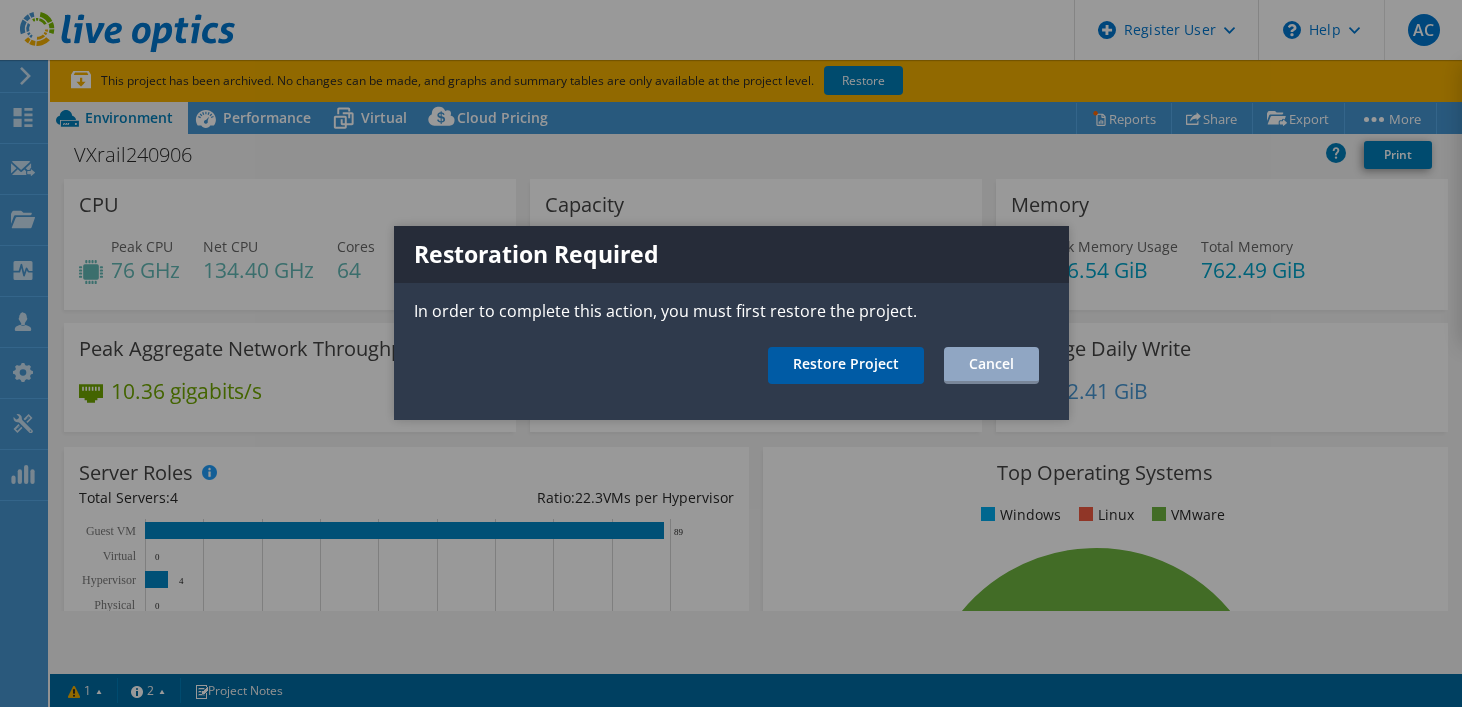 click on "Restore Project" at bounding box center (846, 365) 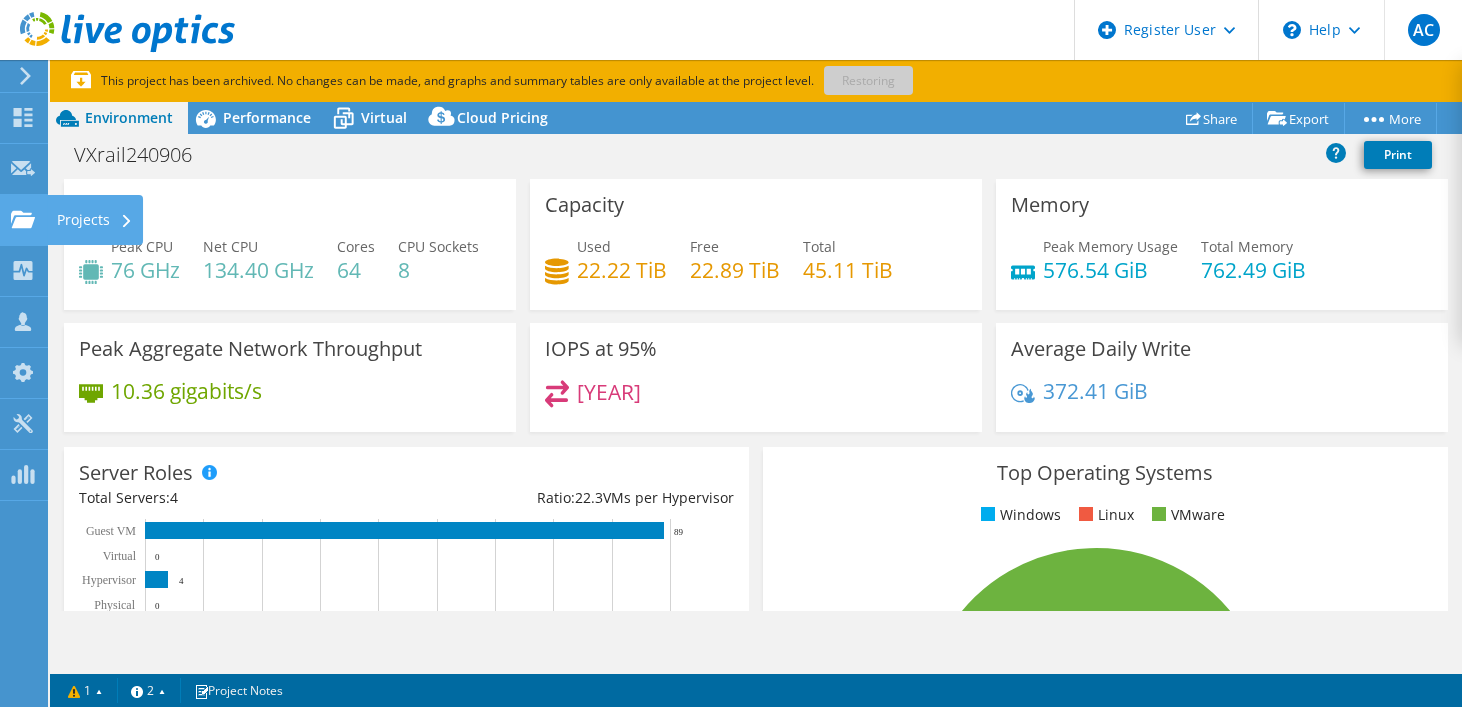 click on "Projects" at bounding box center [95, 220] 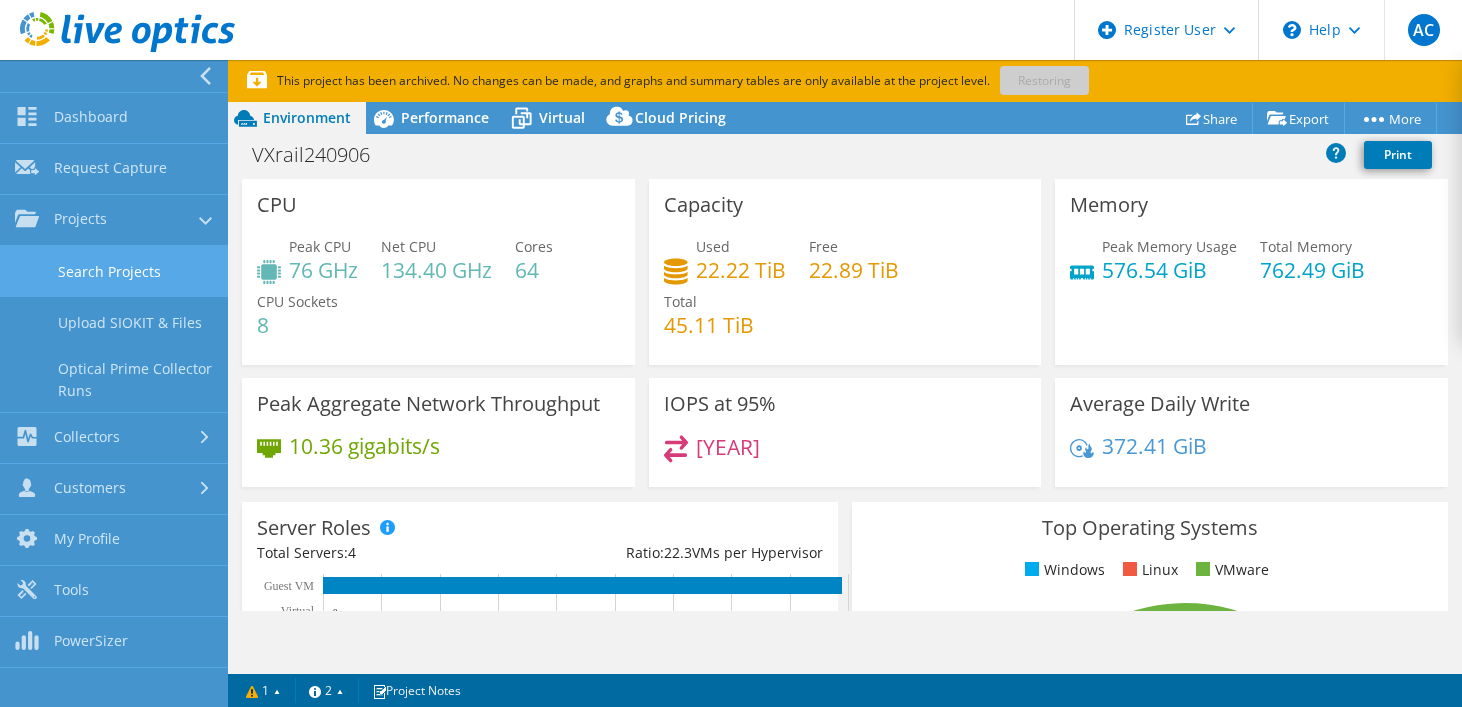 click on "Search Projects" at bounding box center [114, 271] 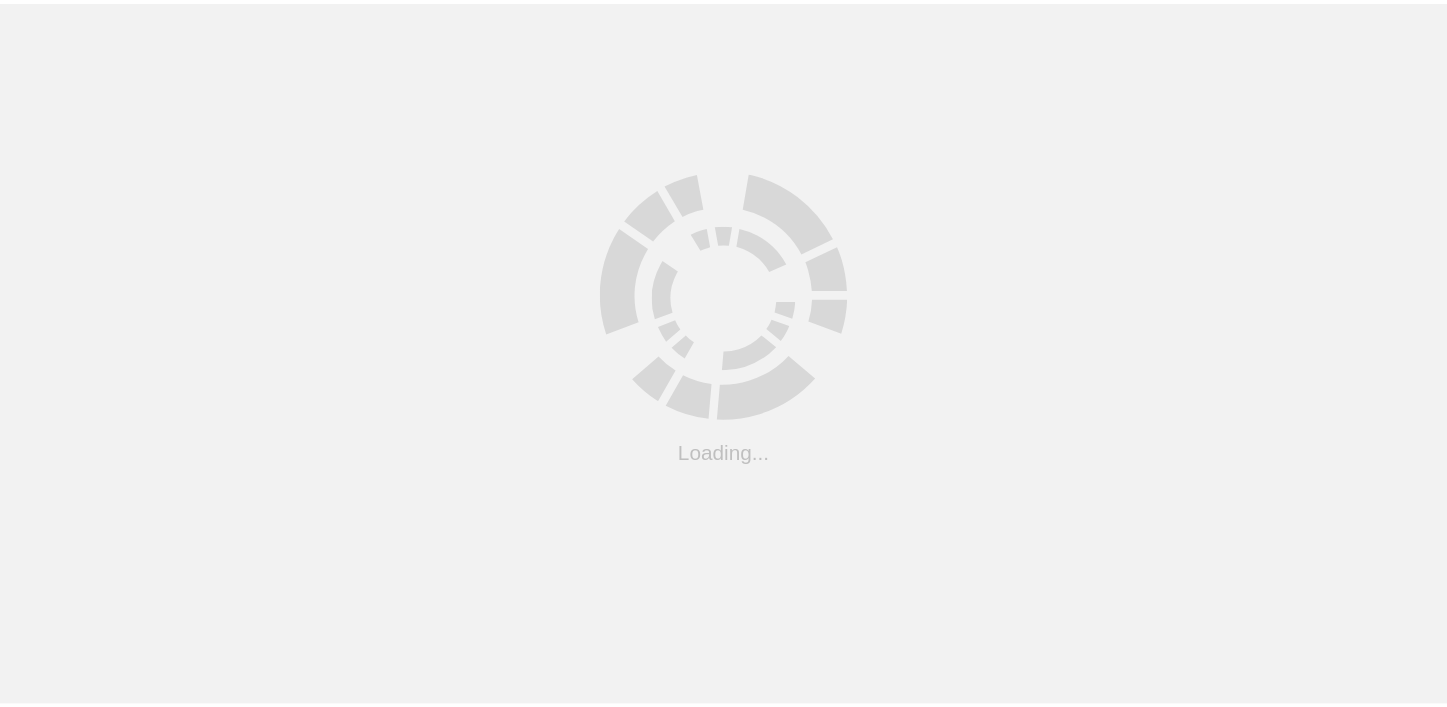 scroll, scrollTop: 0, scrollLeft: 0, axis: both 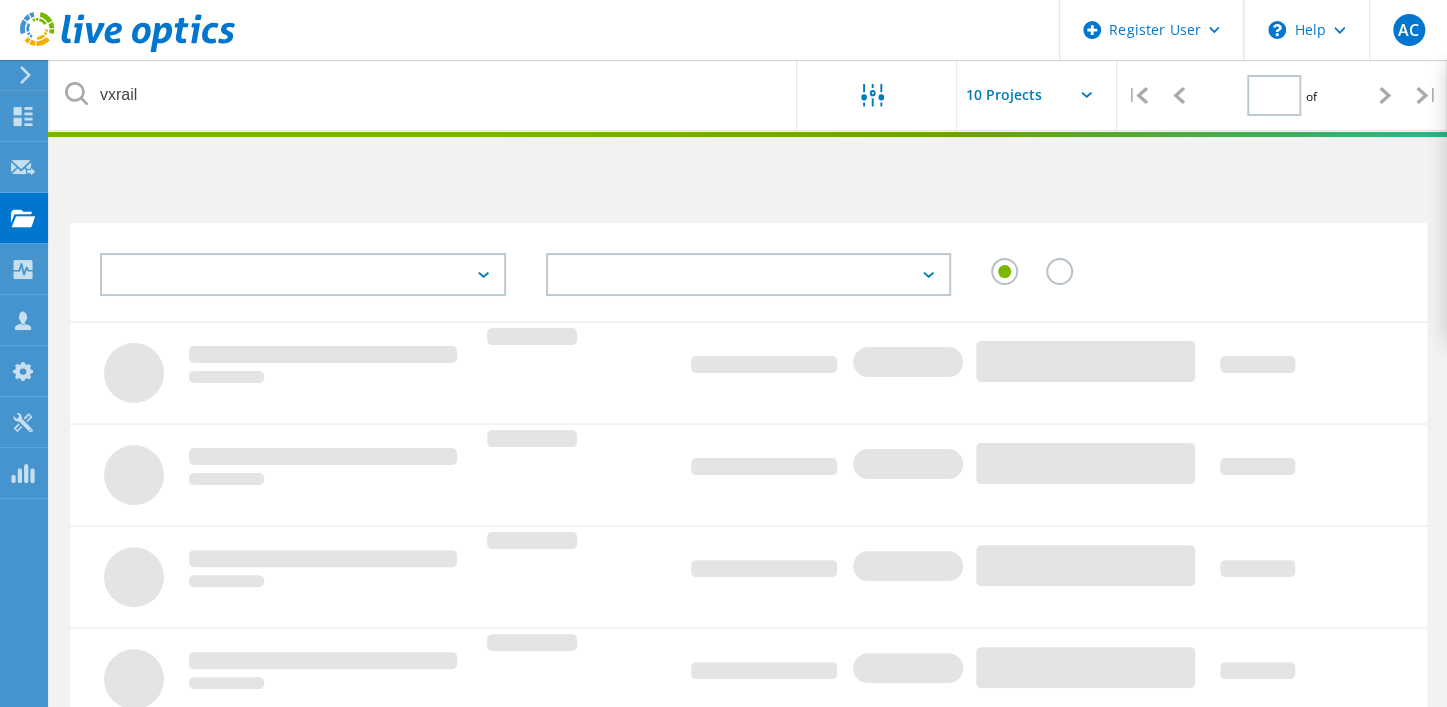type on "1" 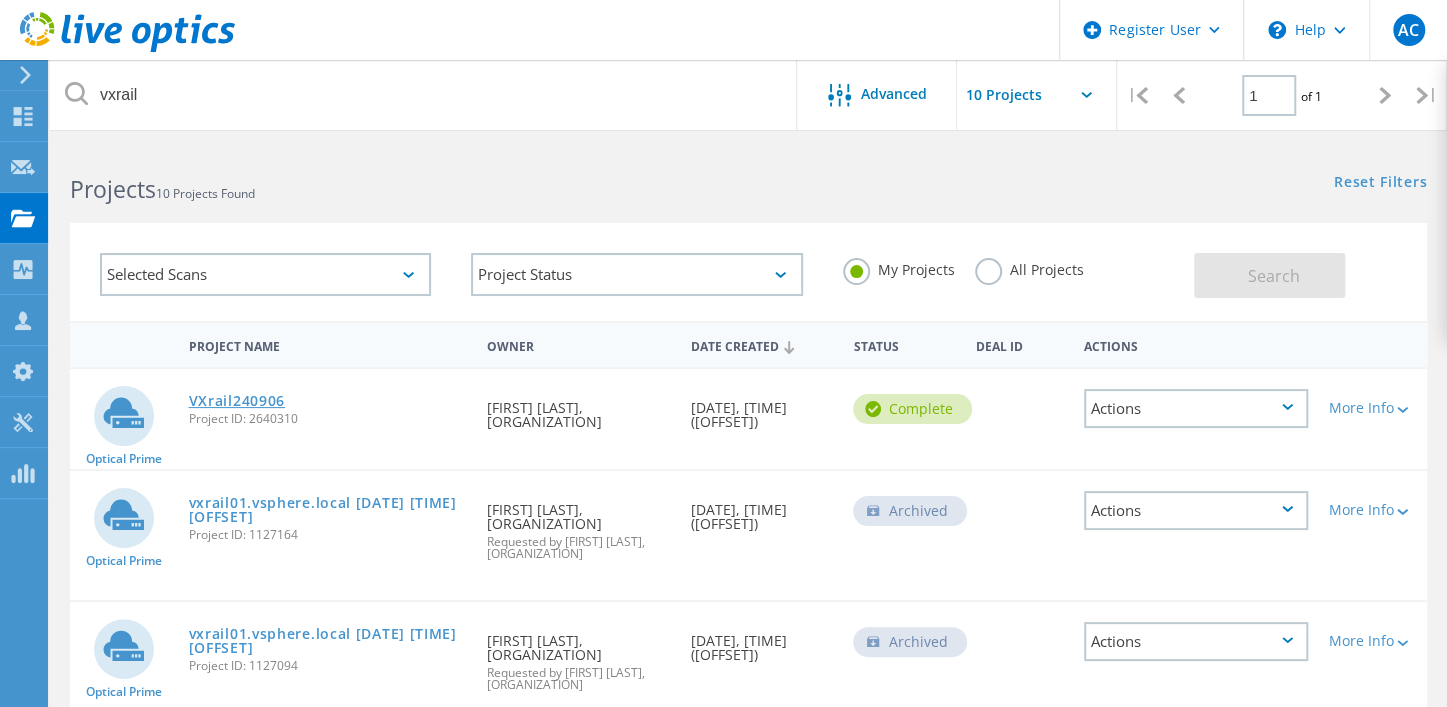 click on "VXrail240906" 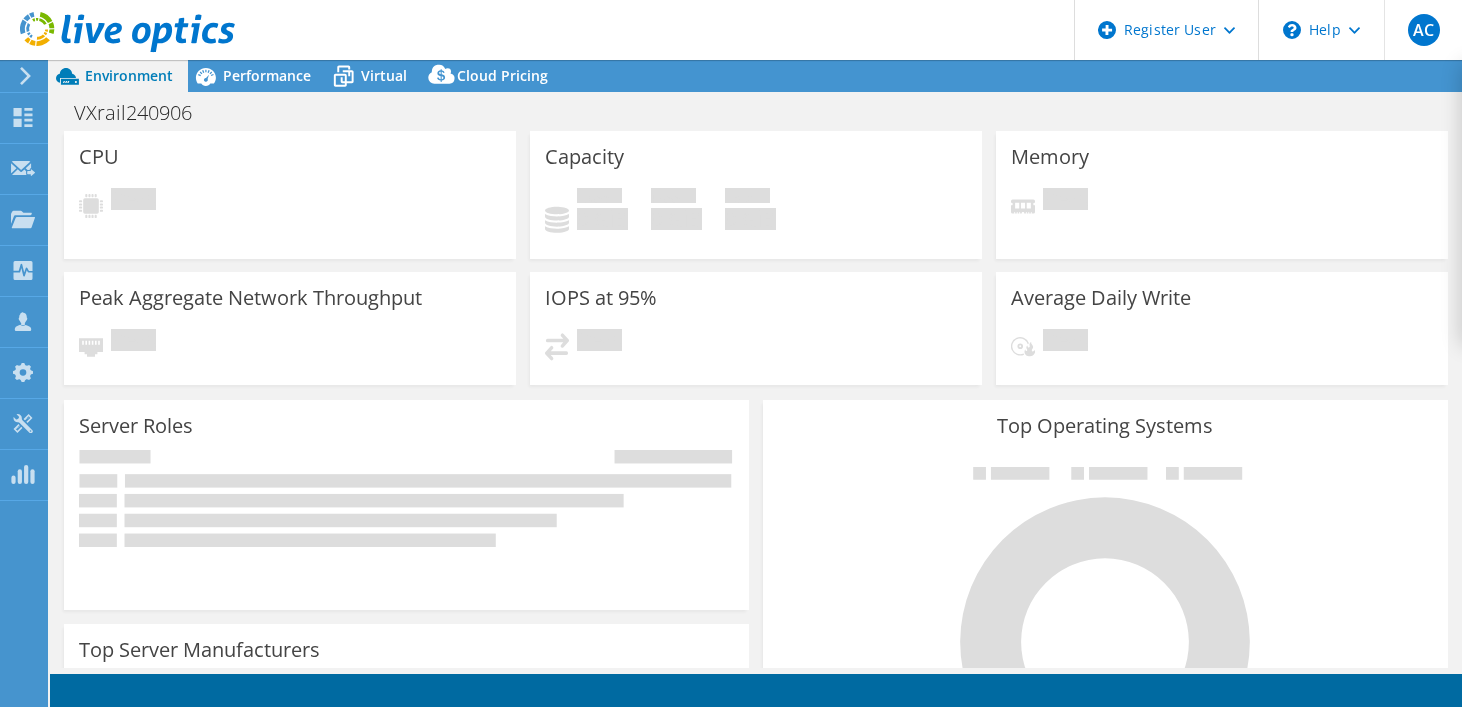 scroll, scrollTop: 0, scrollLeft: 0, axis: both 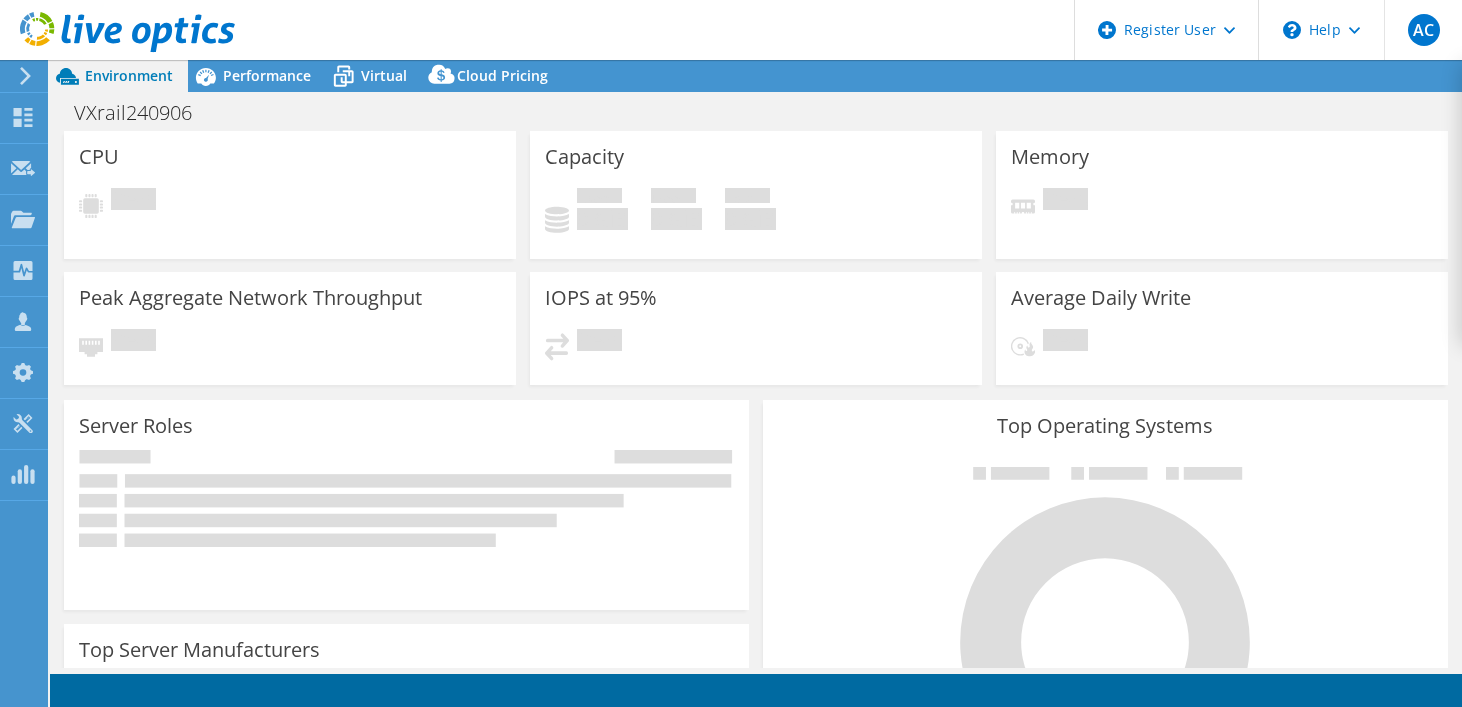 select on "Singapore" 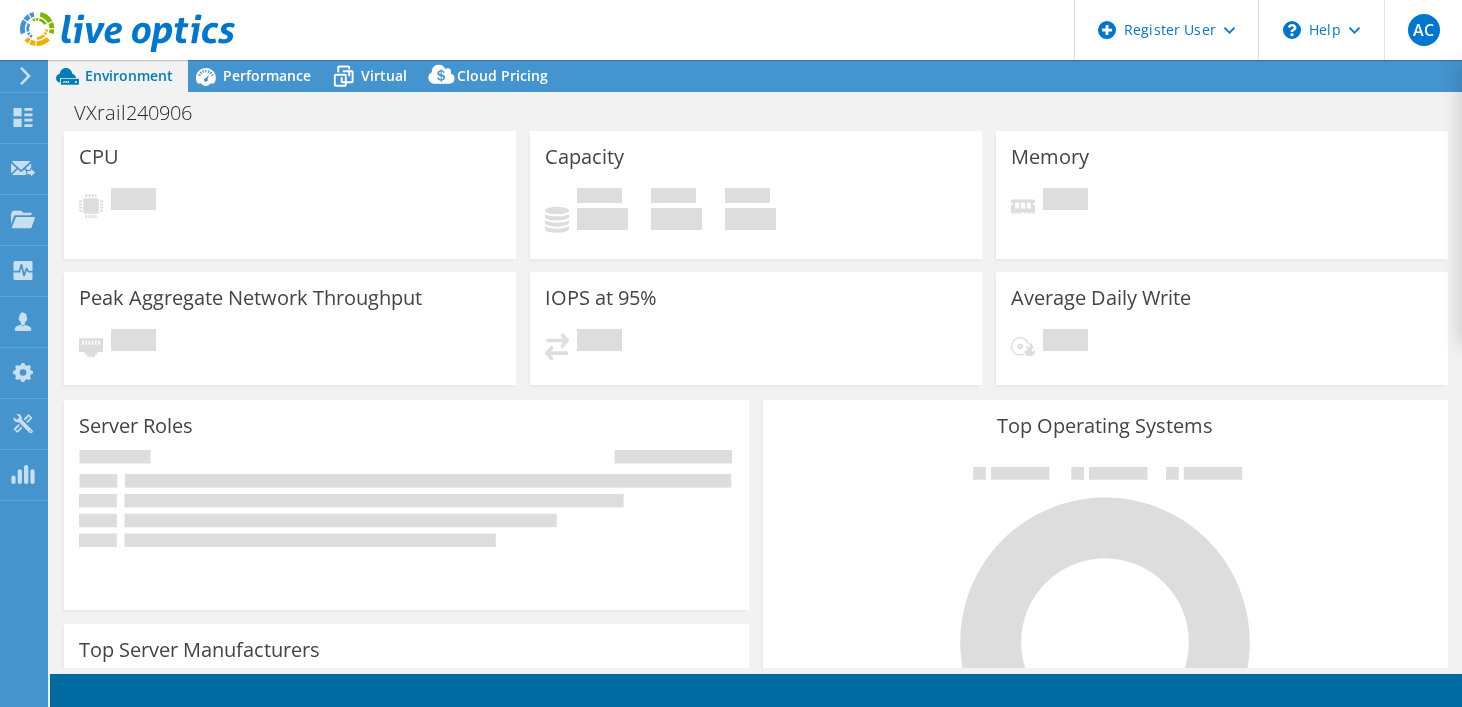 select on "USD" 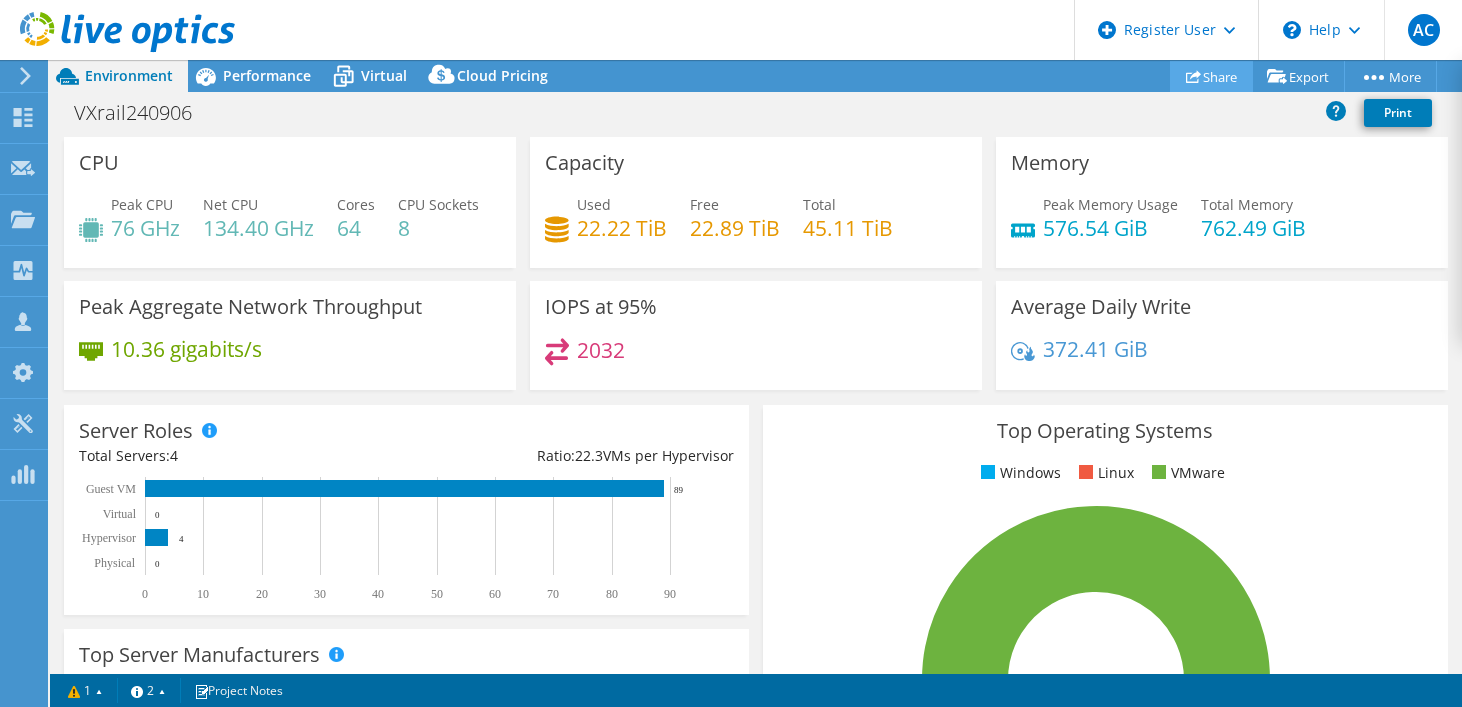 click on "Share" at bounding box center [1211, 76] 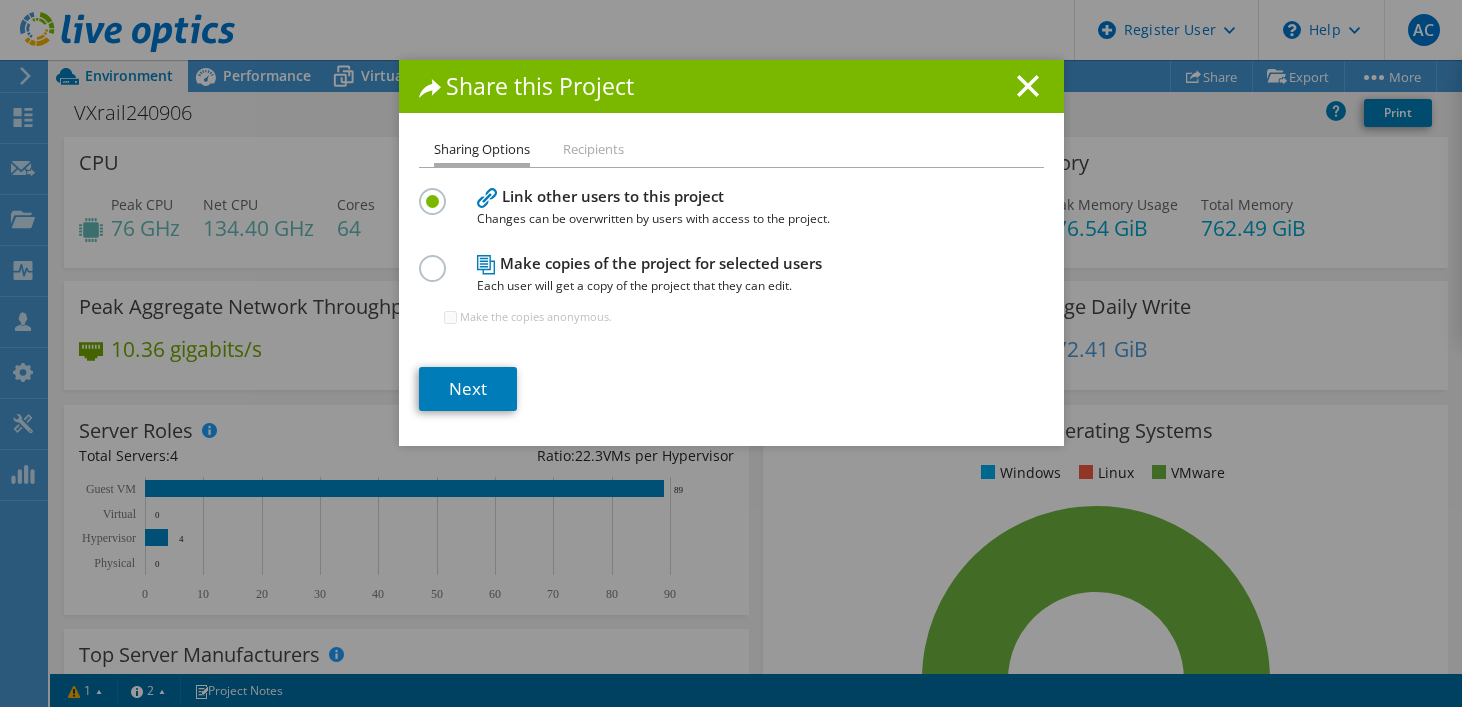 click at bounding box center [436, 257] 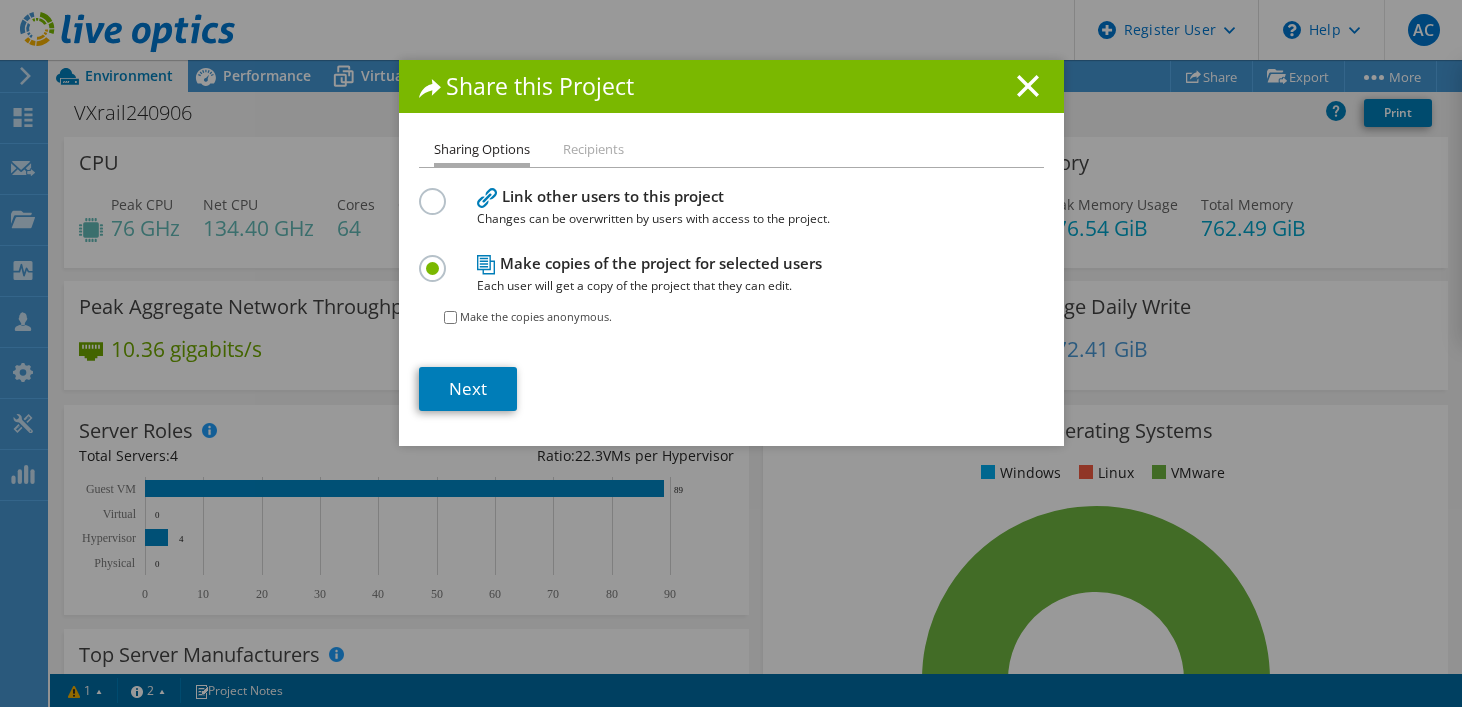 click on "Make the copies anonymous." at bounding box center (450, 317) 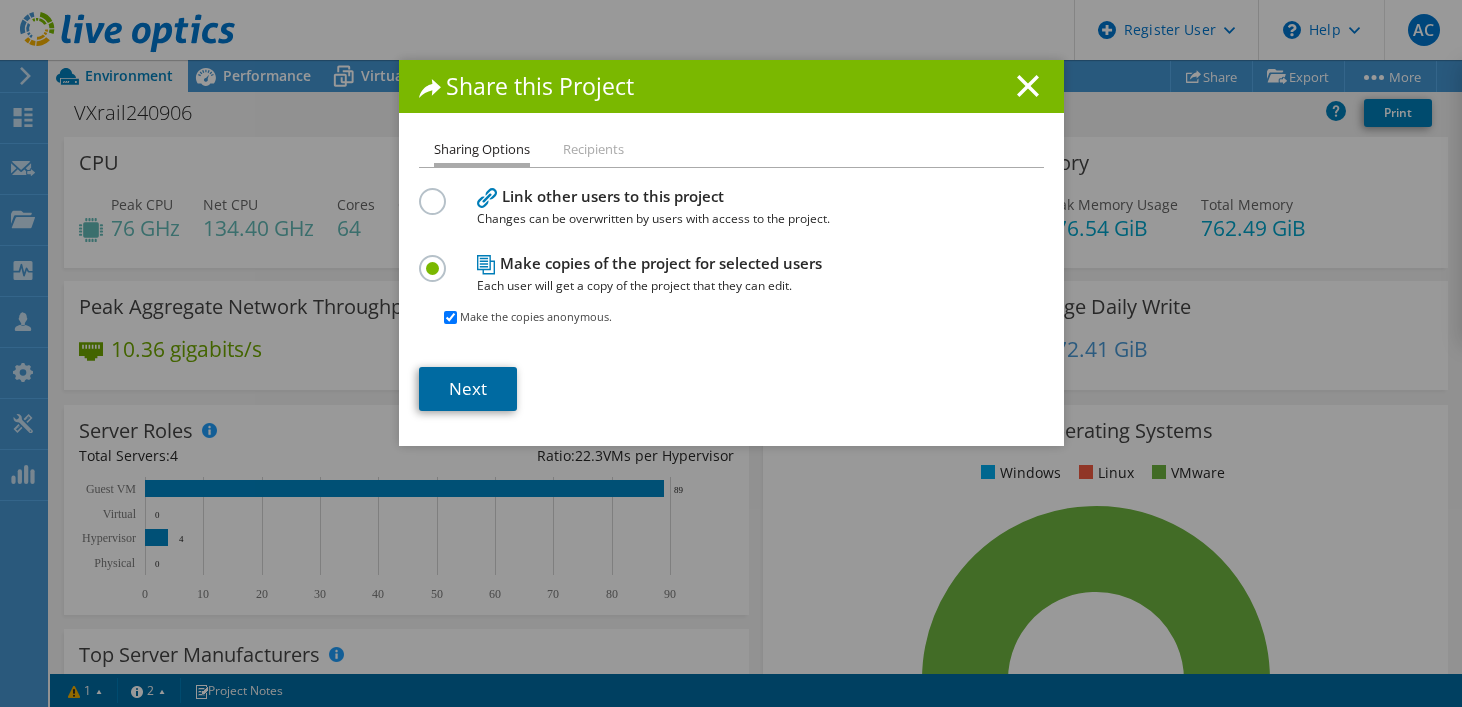 click on "Next" at bounding box center [468, 389] 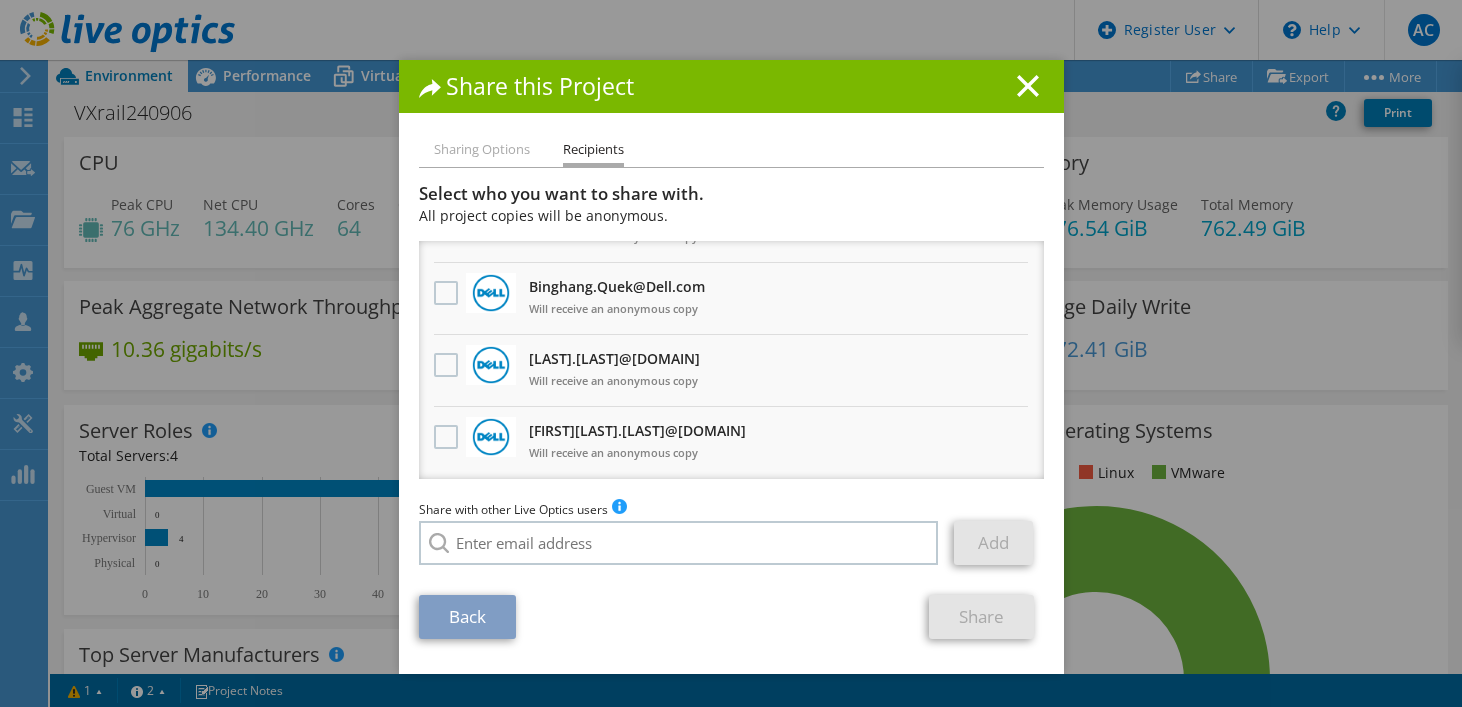 scroll, scrollTop: 0, scrollLeft: 0, axis: both 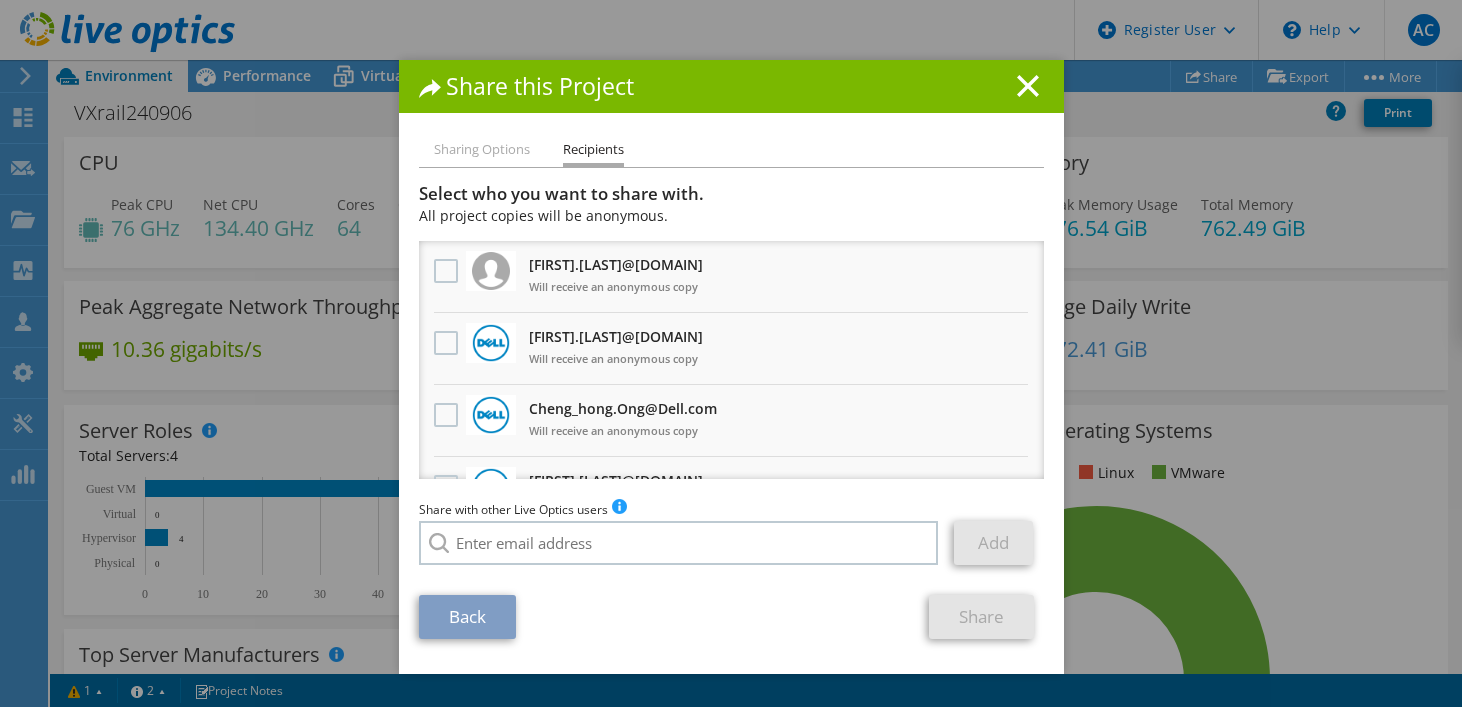 click on "Sharing Options" at bounding box center (482, 150) 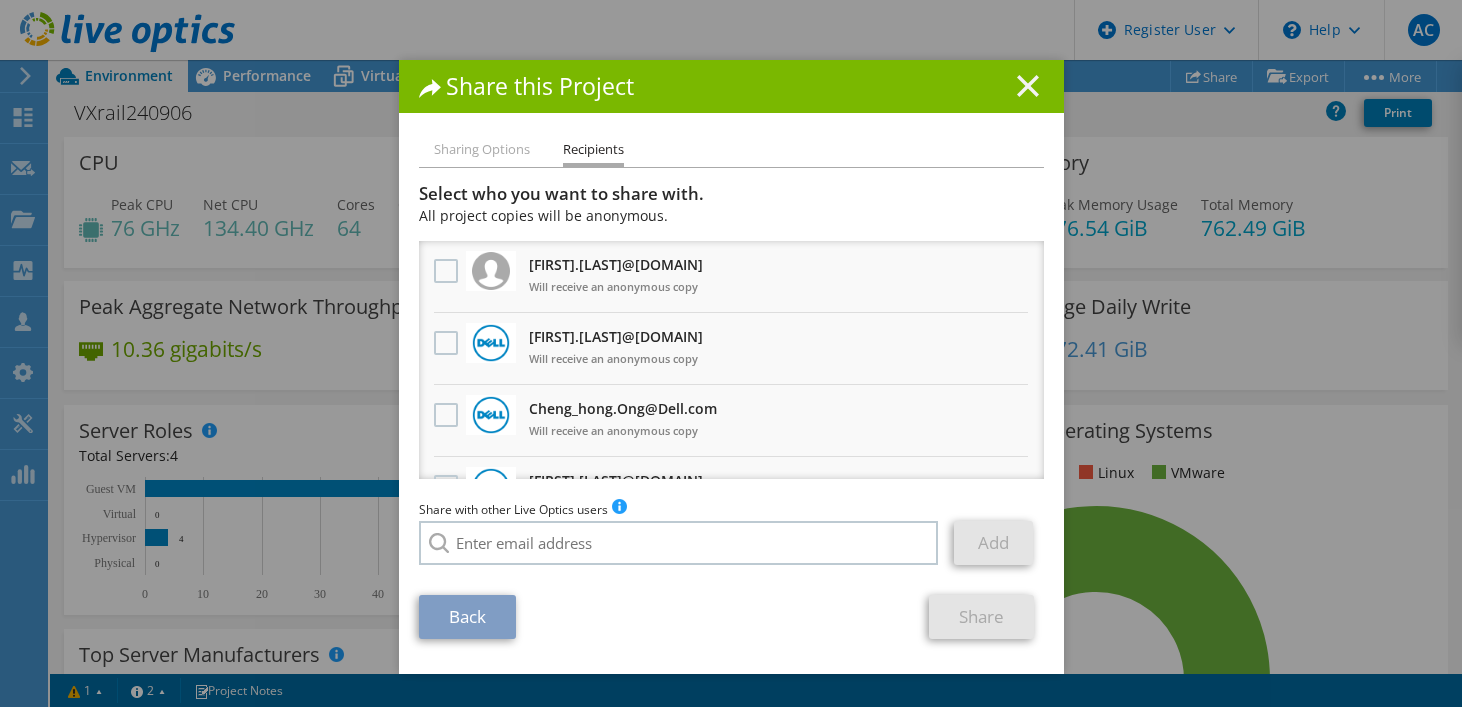 click 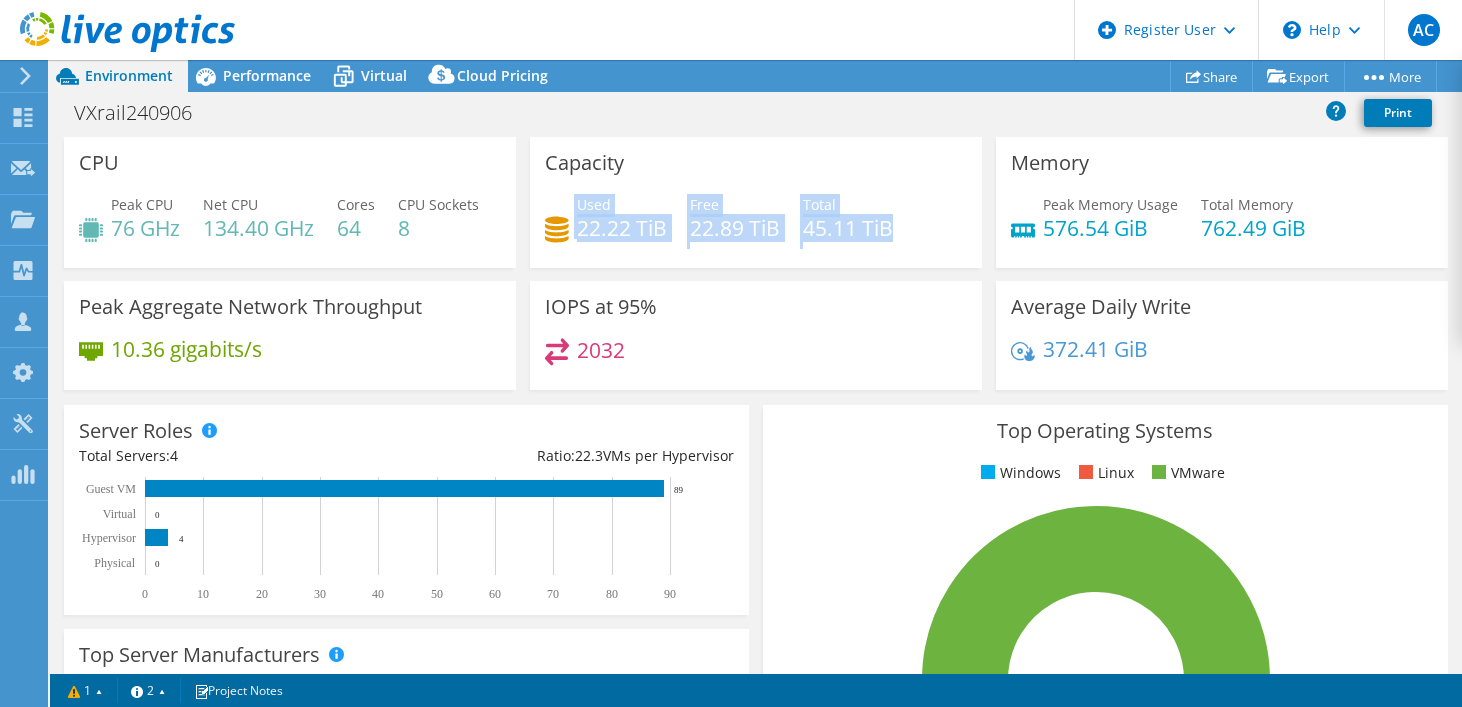 drag, startPoint x: 882, startPoint y: 227, endPoint x: 544, endPoint y: 205, distance: 338.7152 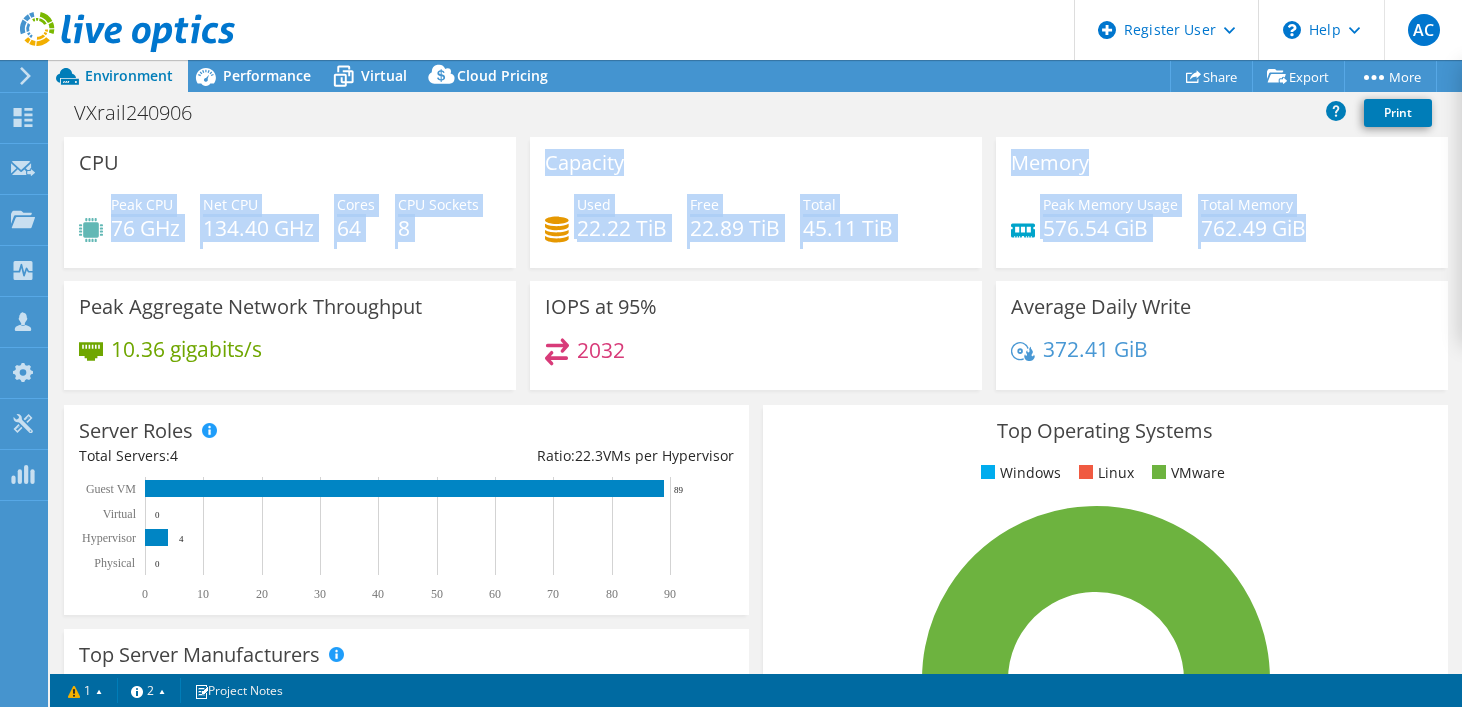 drag, startPoint x: 114, startPoint y: 203, endPoint x: 1387, endPoint y: 239, distance: 1273.5089 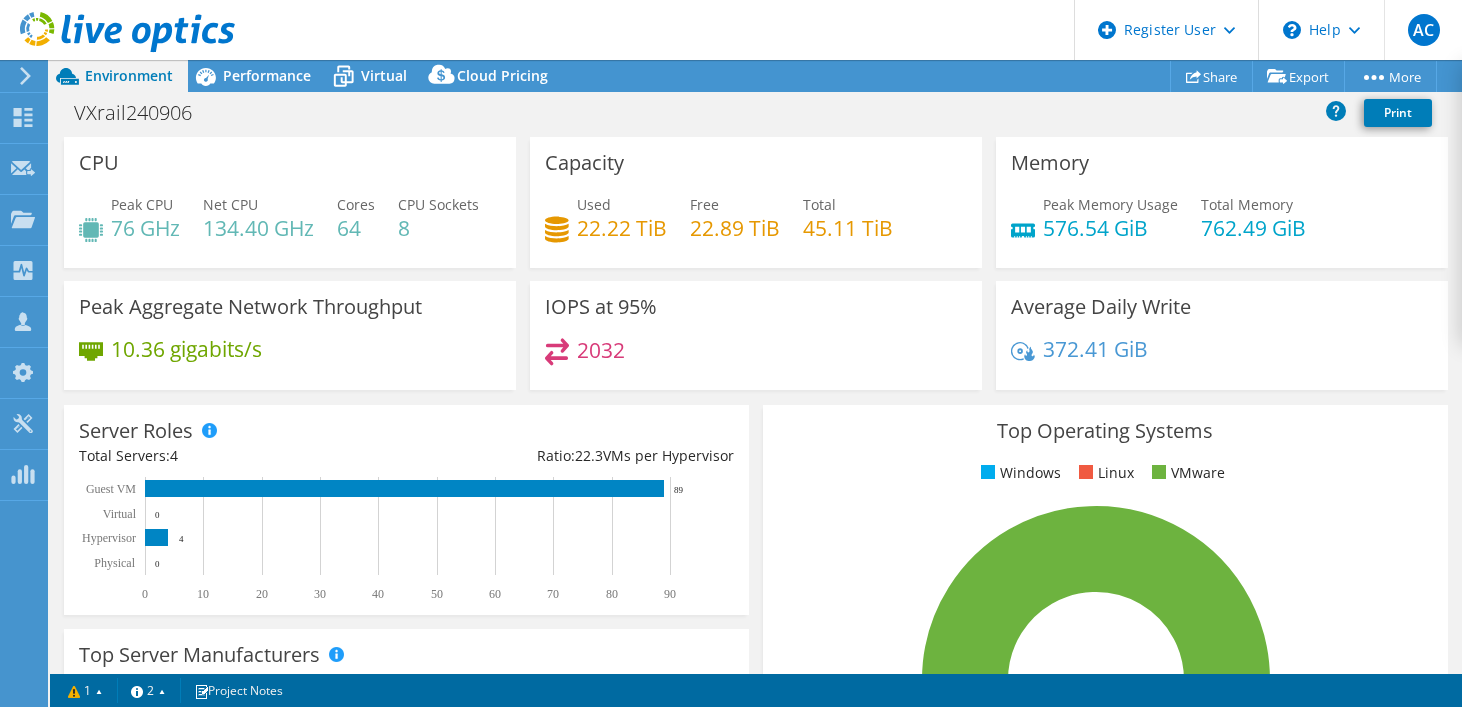 click on "Peak Memory Usage
576.54 GiB
Total Memory
762.49 GiB" at bounding box center [1222, 226] 